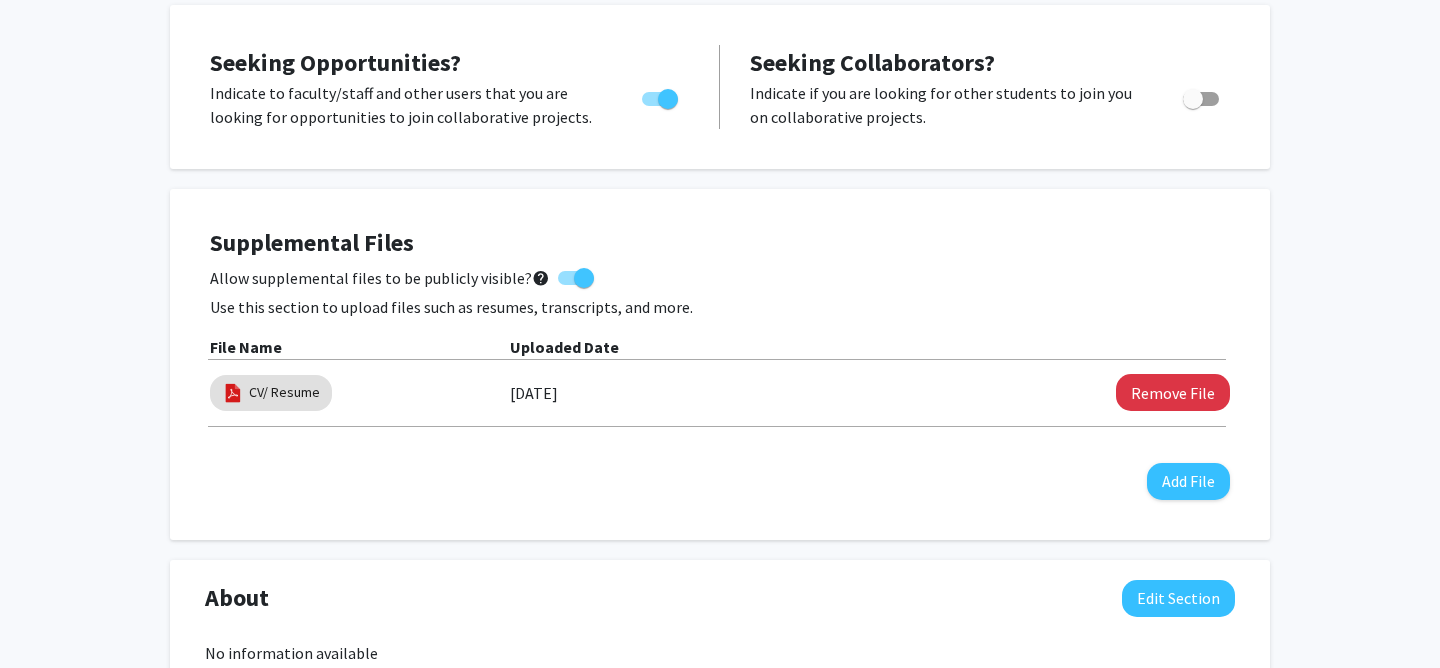 scroll, scrollTop: 464, scrollLeft: 0, axis: vertical 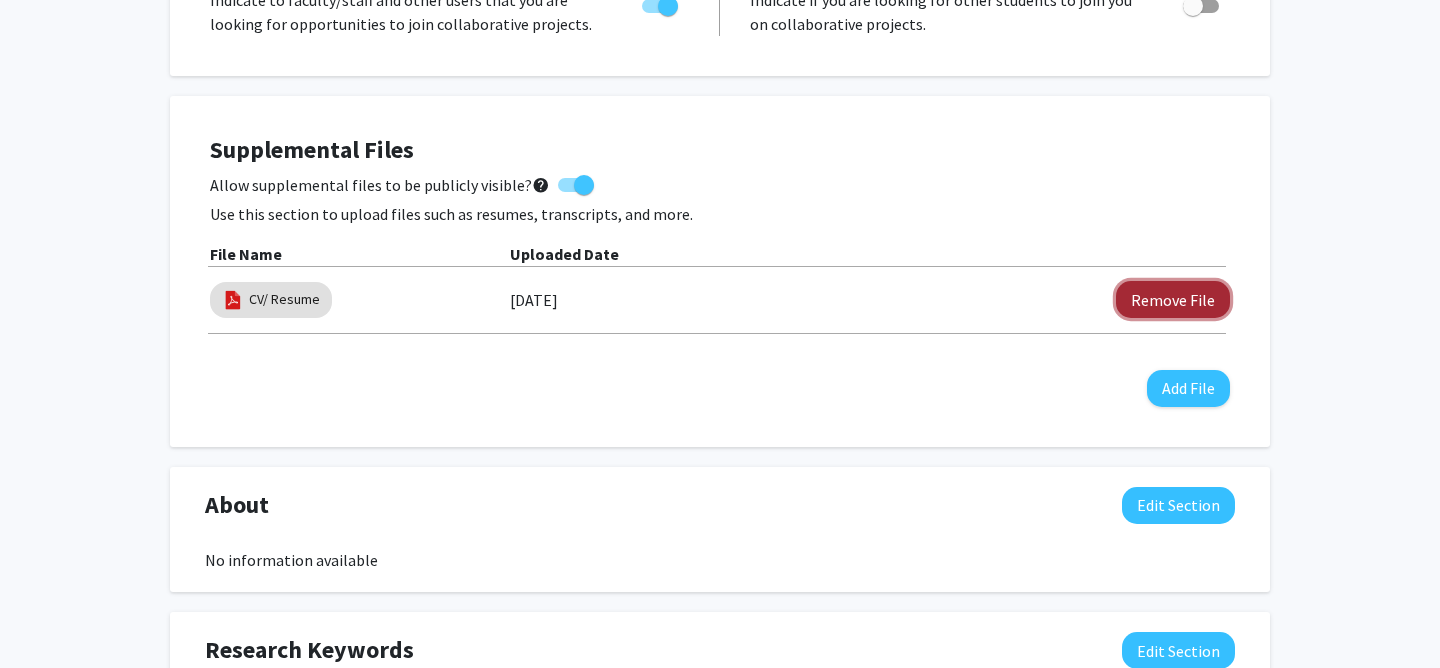 click on "Remove File" 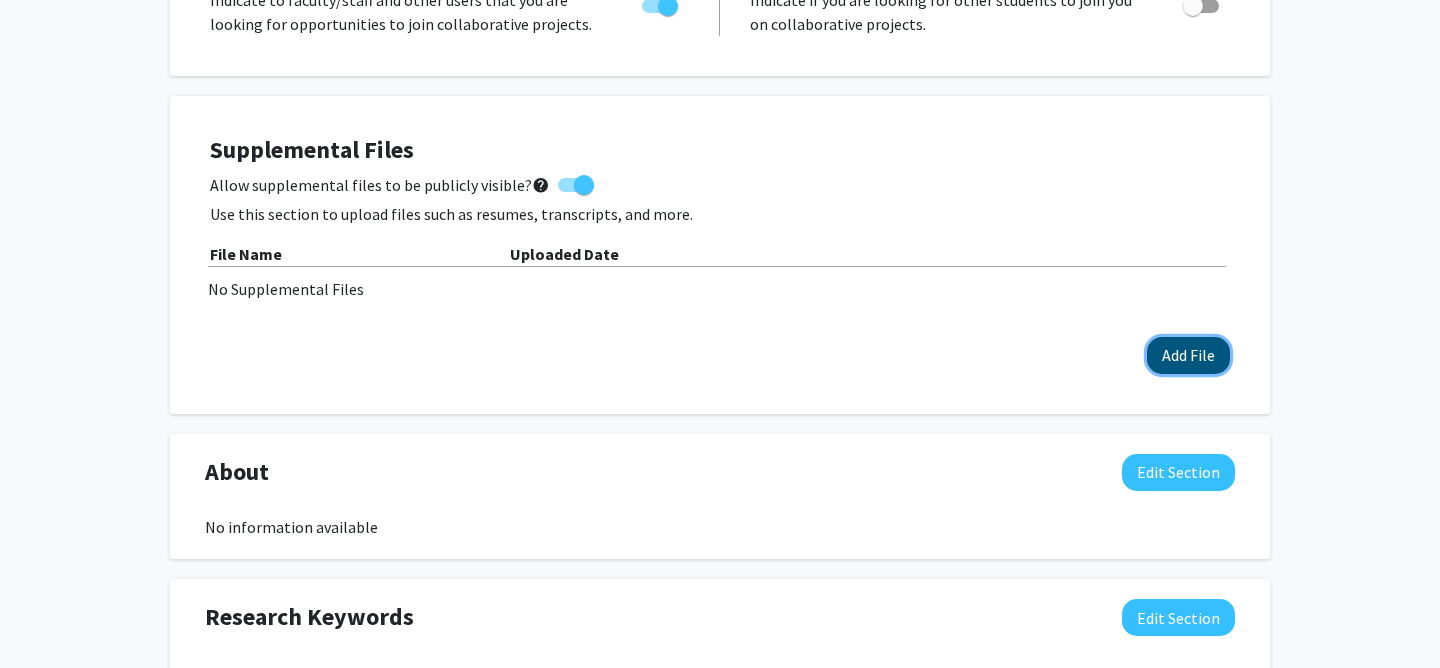 click on "Add File" 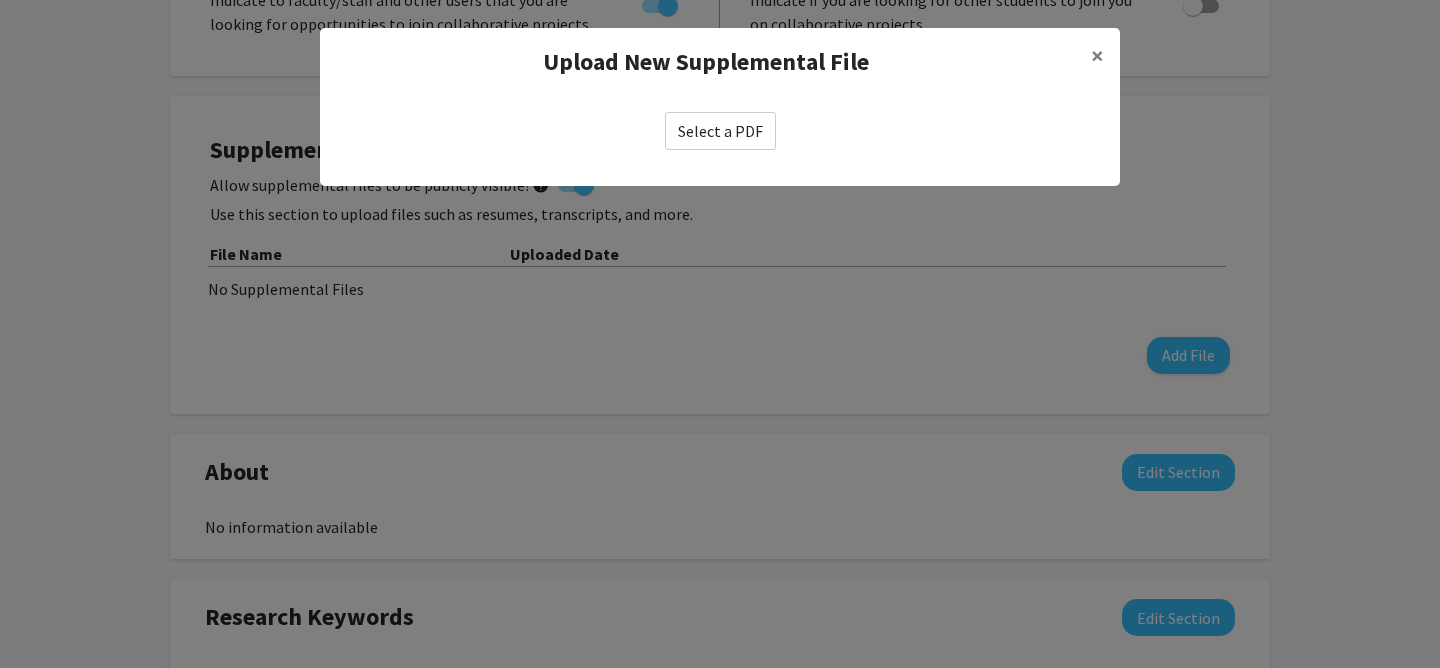 click on "Select a PDF" 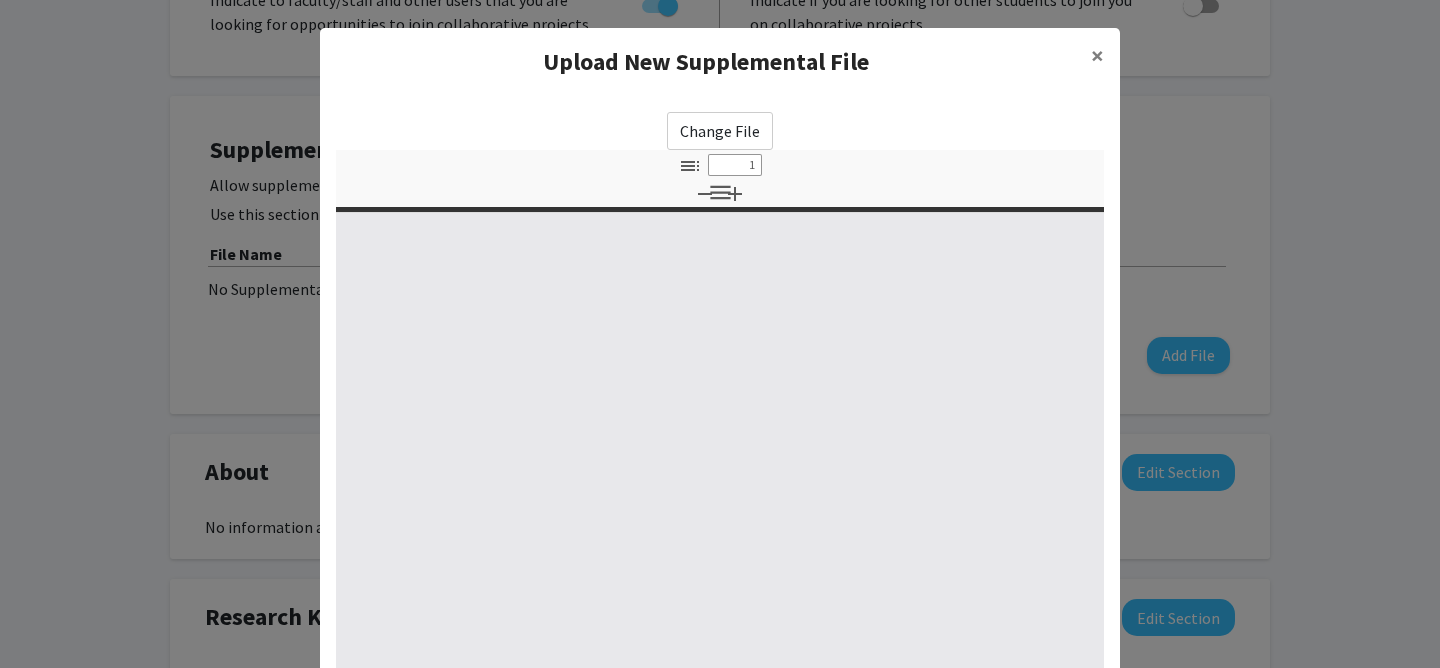 select on "custom" 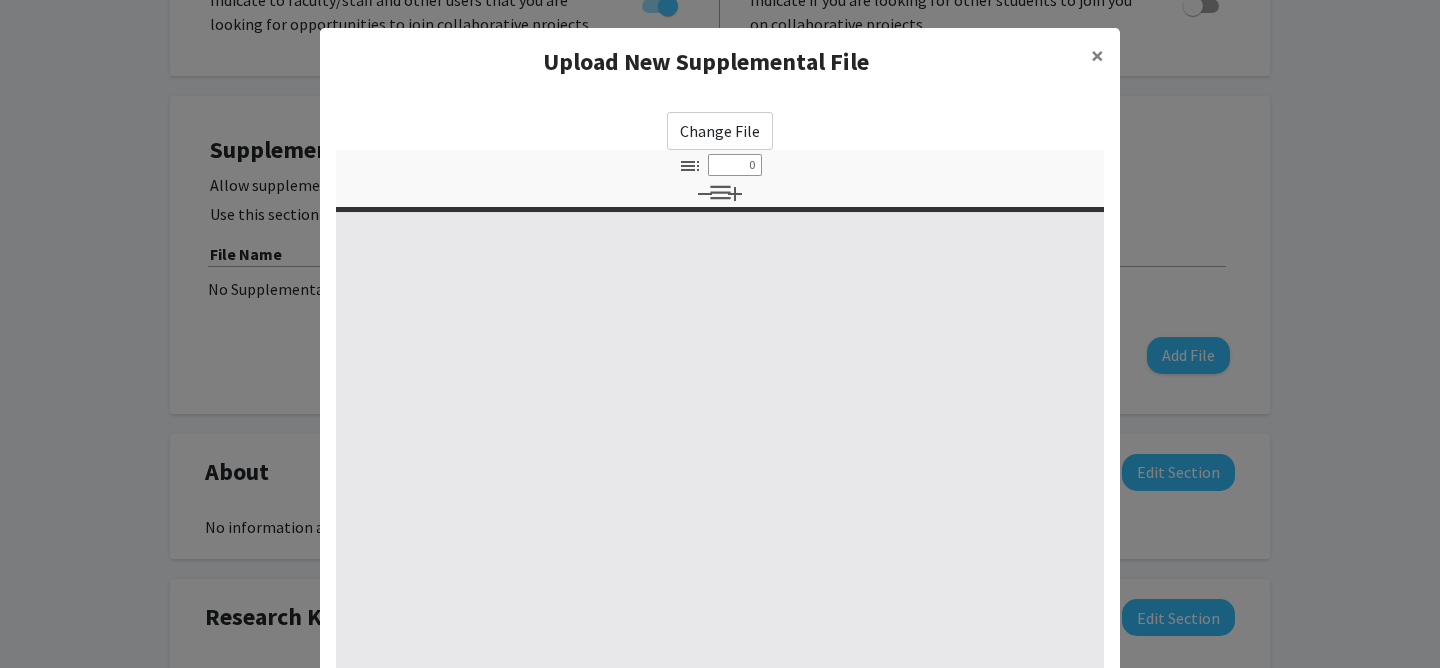 select on "custom" 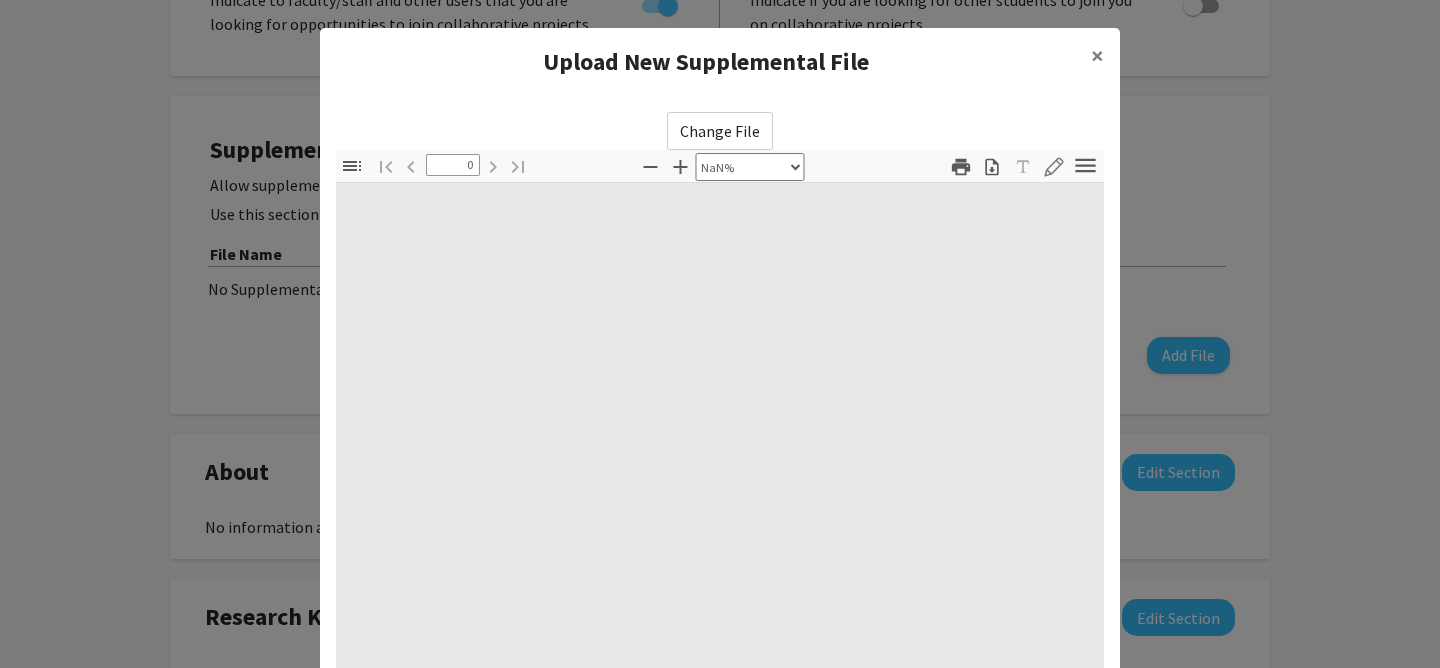 type on "1" 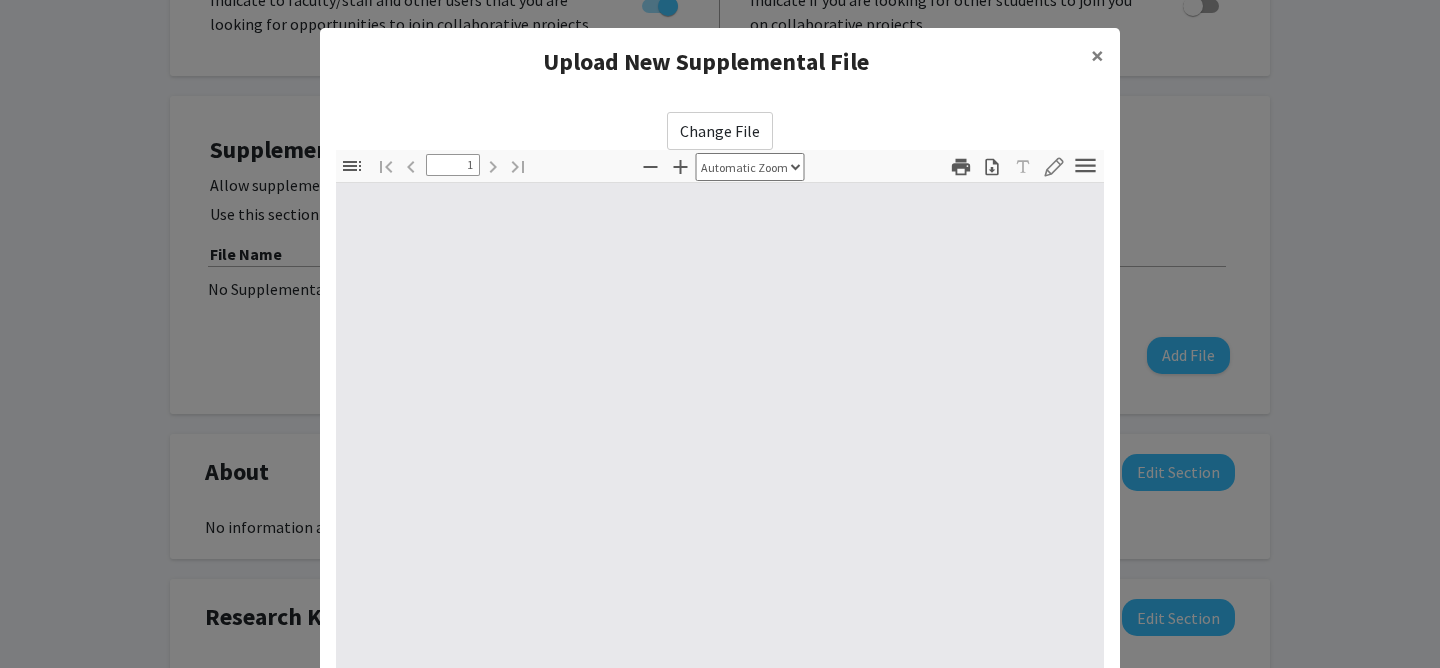 select on "auto" 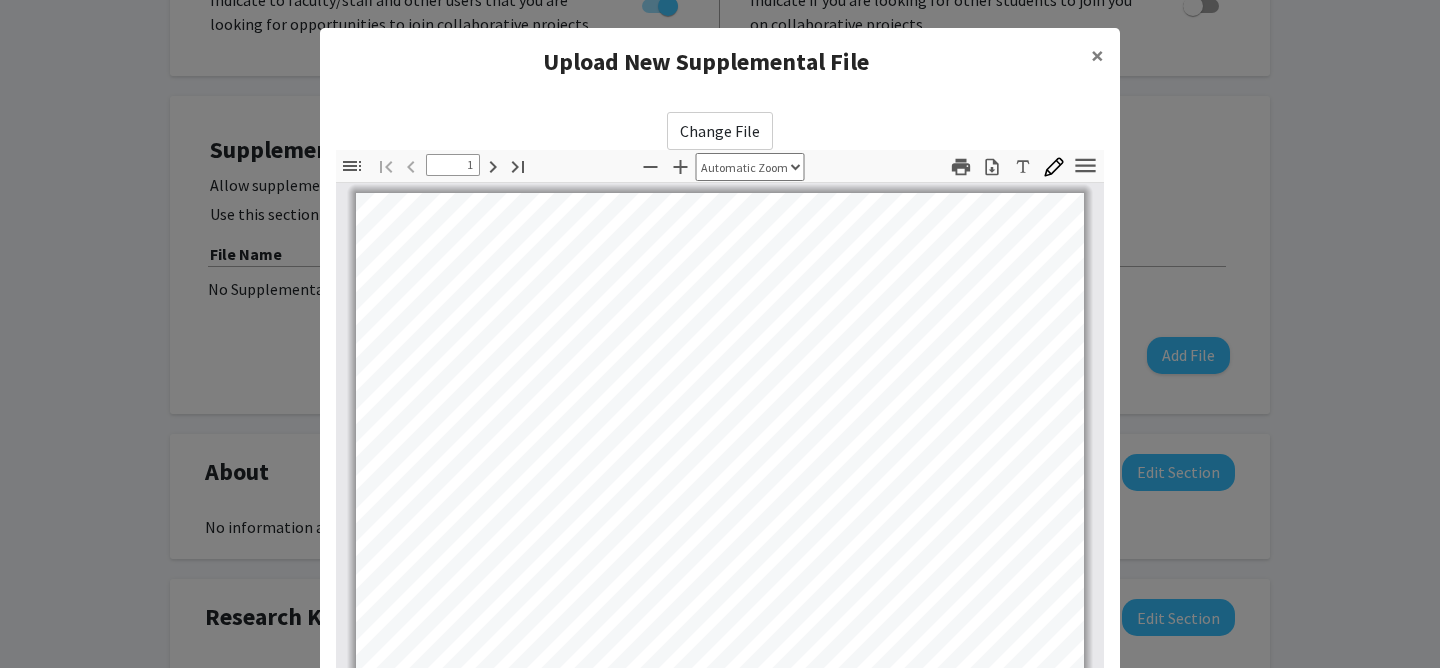scroll, scrollTop: 0, scrollLeft: 0, axis: both 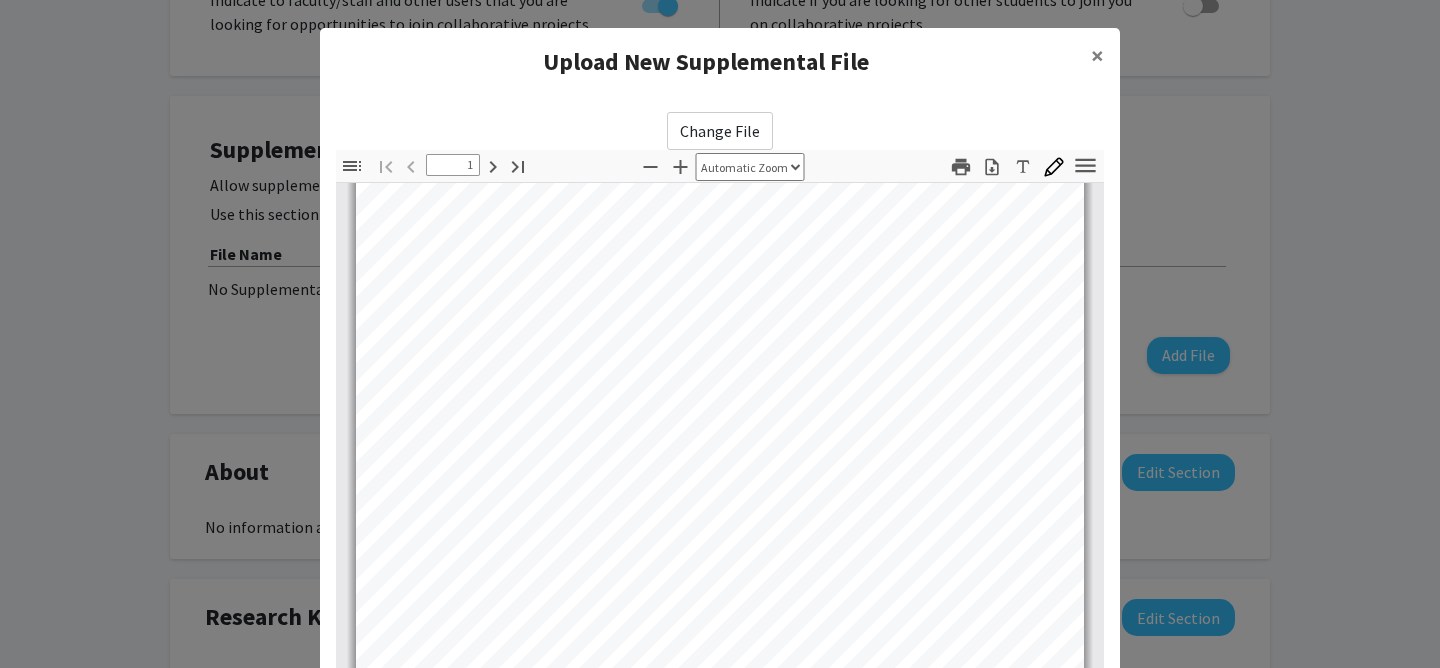 type on "2" 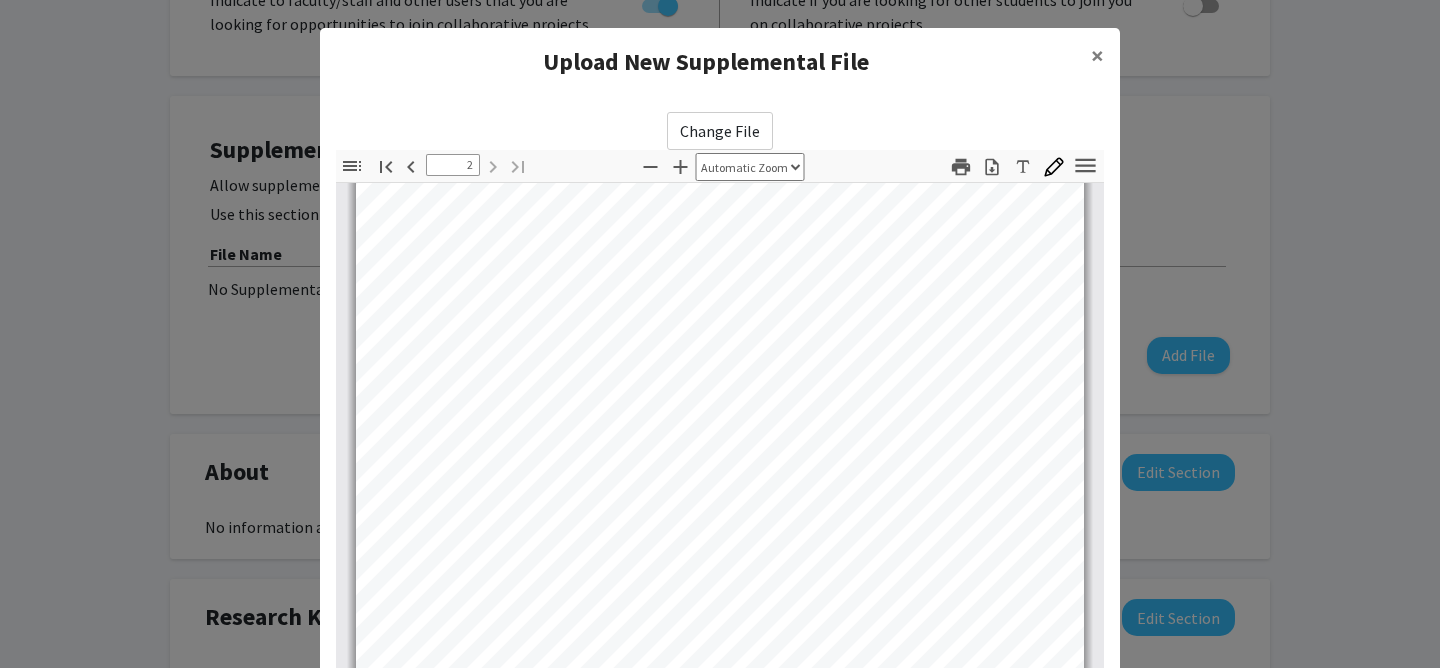 scroll, scrollTop: 1347, scrollLeft: 0, axis: vertical 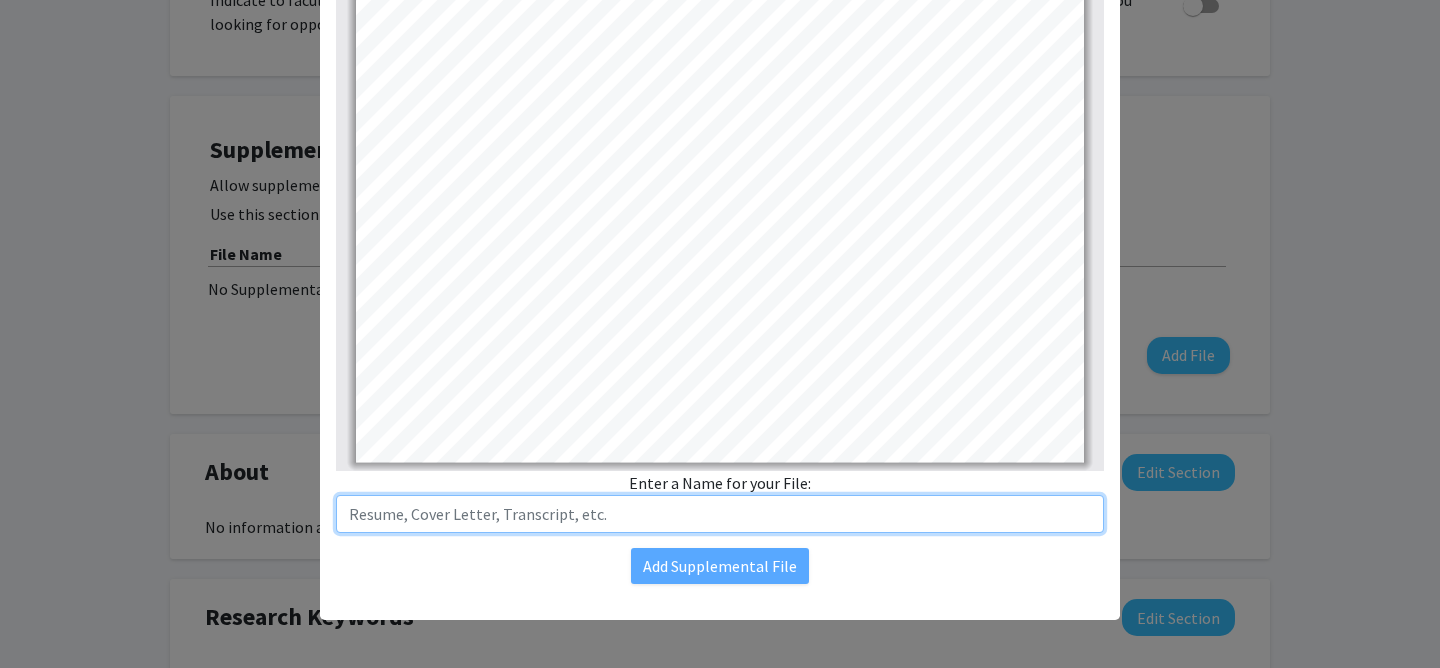 click at bounding box center [720, 514] 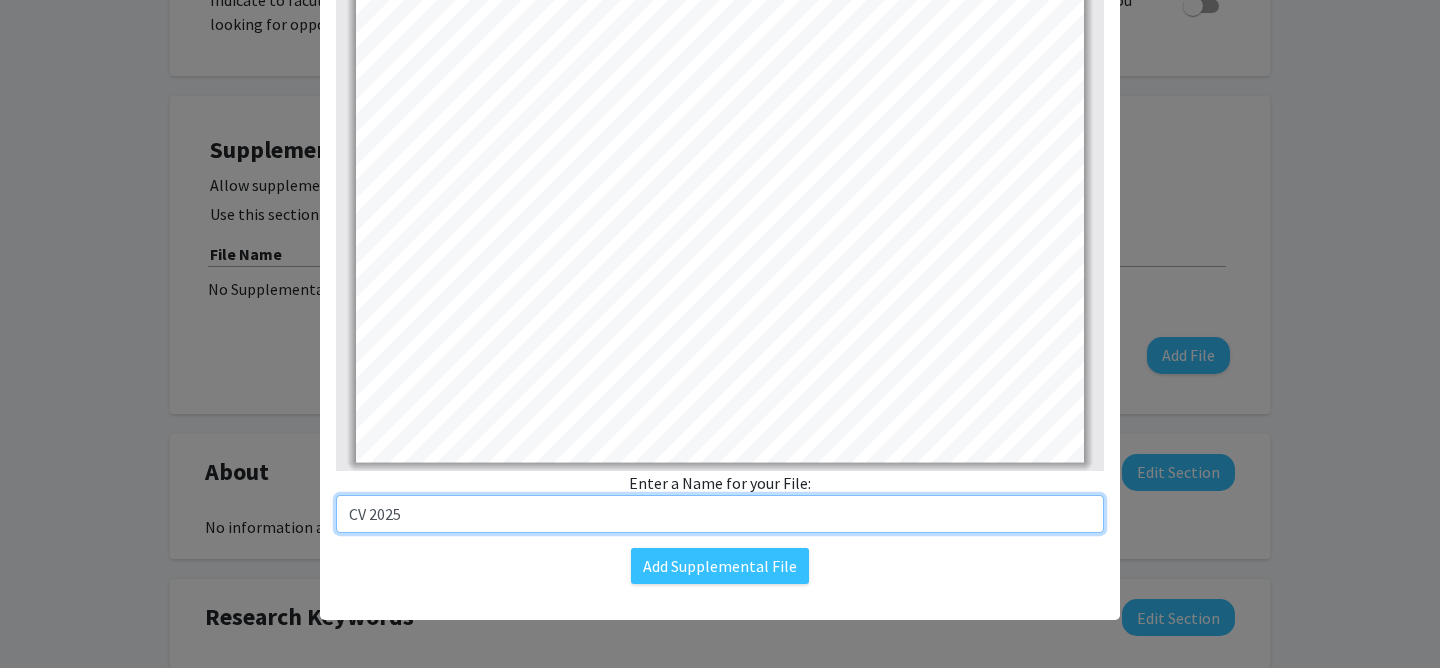 click on "CV 2025" at bounding box center (720, 514) 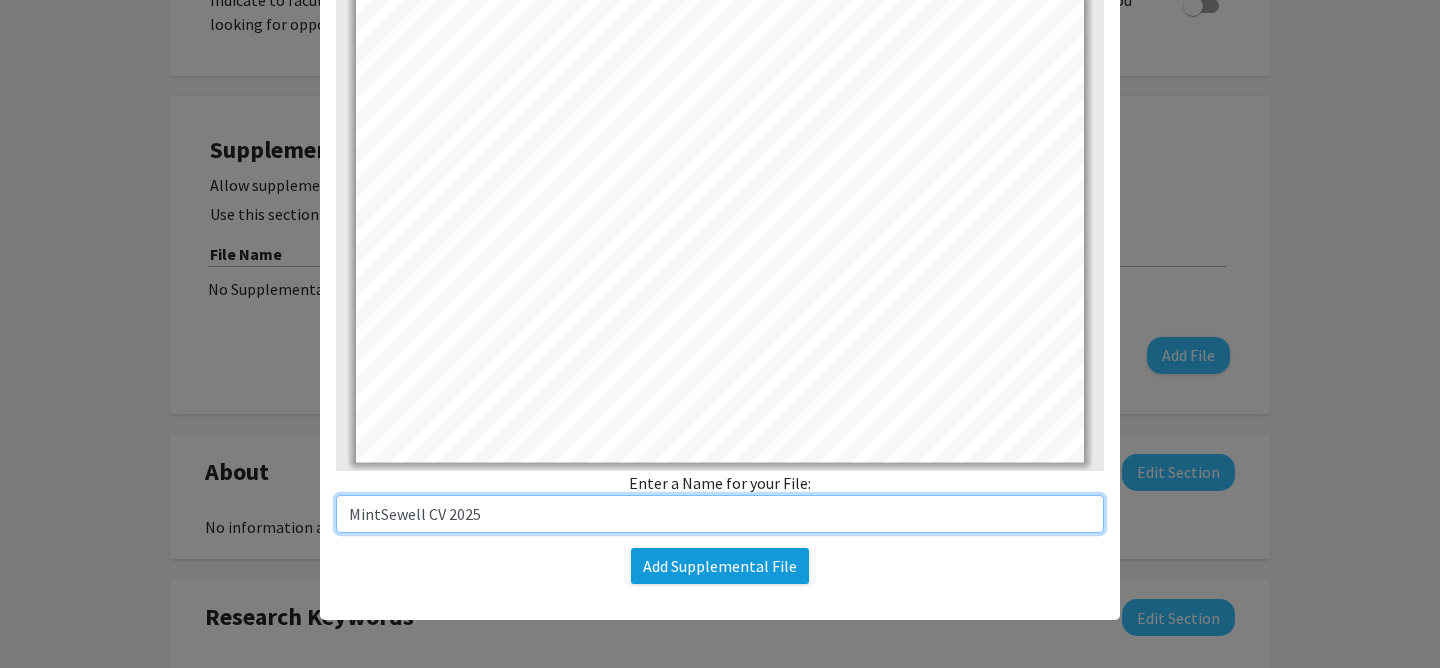 type on "MintSewell CV 2025" 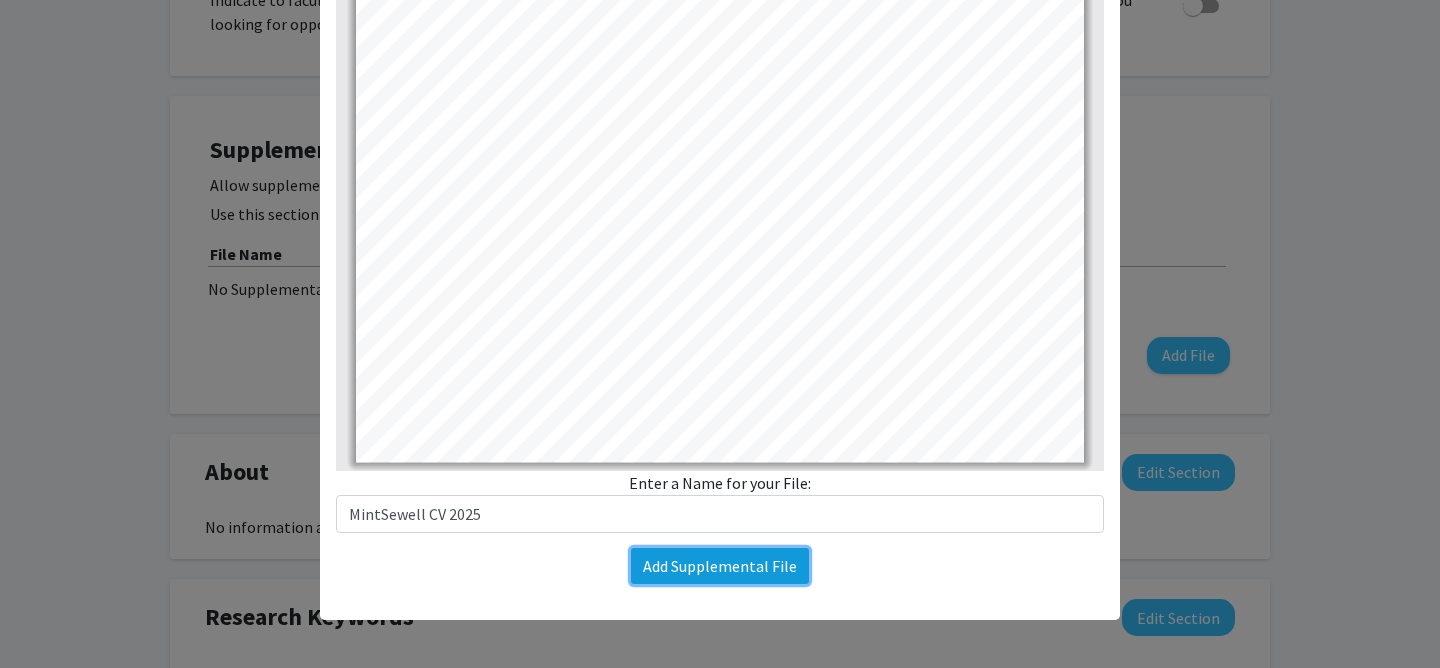 click on "Add Supplemental File" 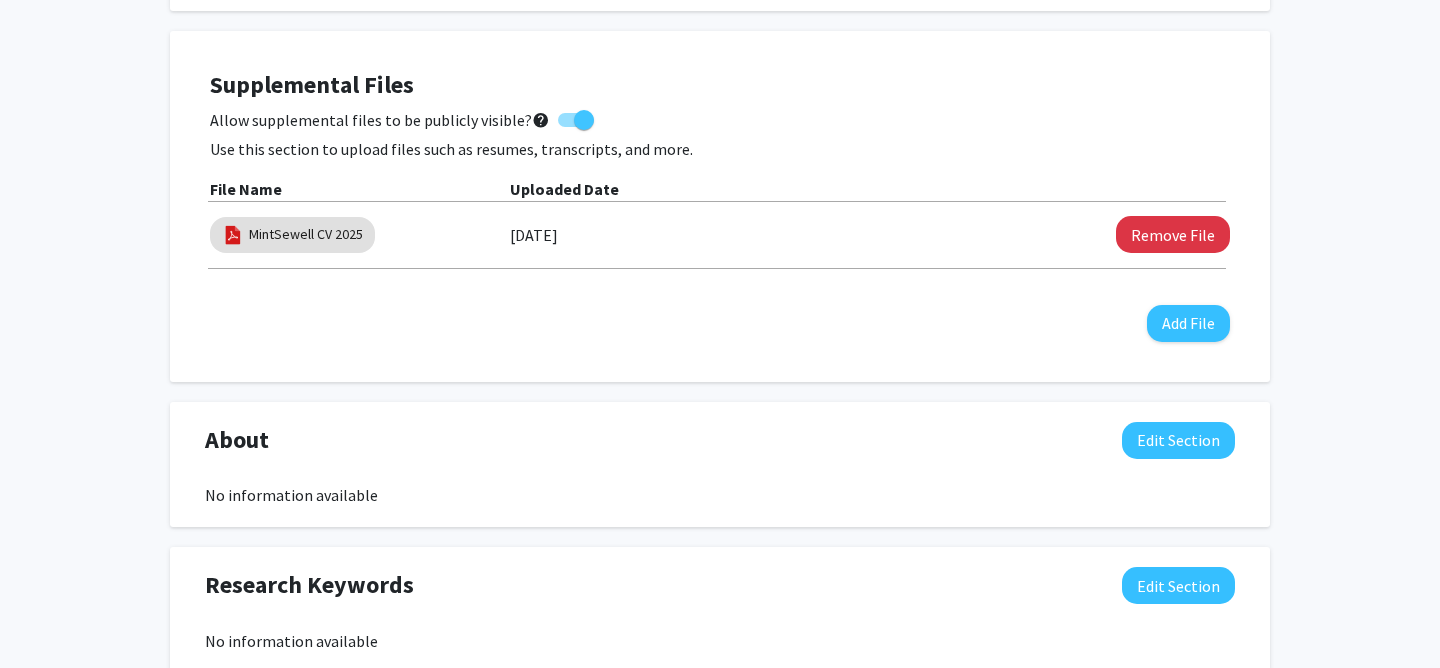 scroll, scrollTop: 0, scrollLeft: 0, axis: both 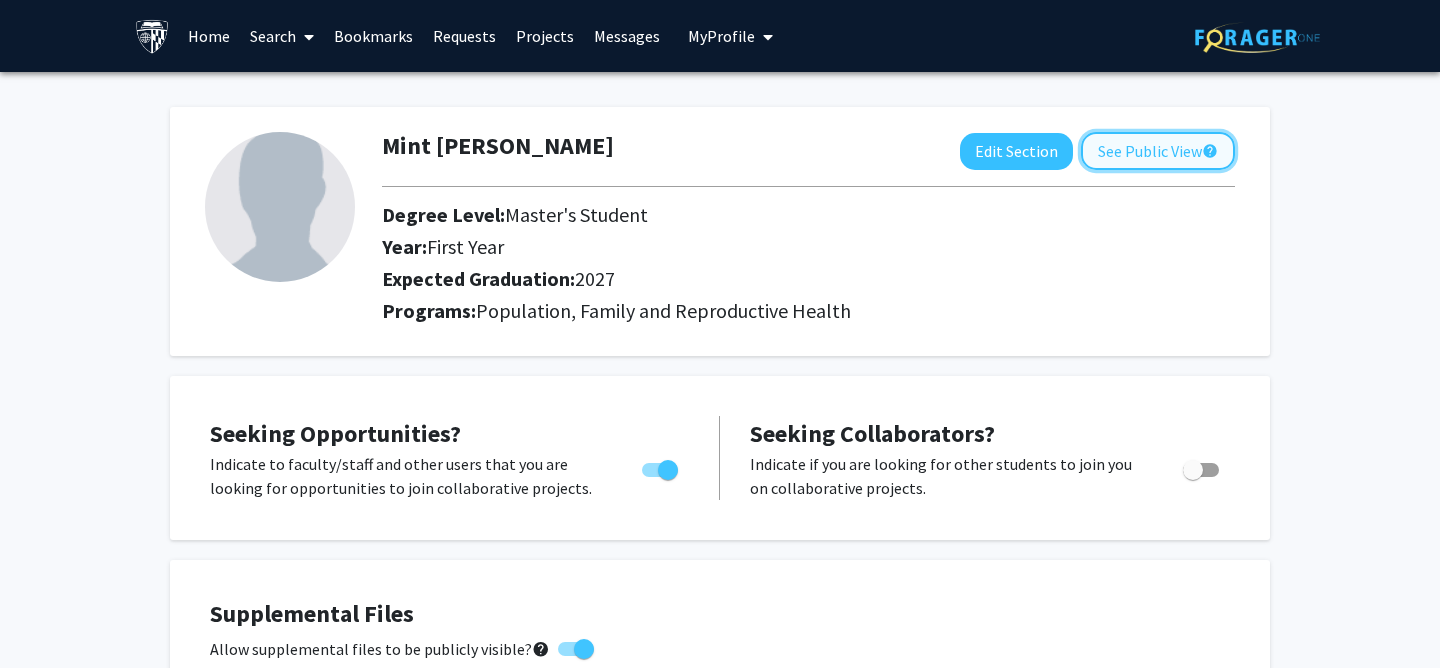 click on "See Public View  help" 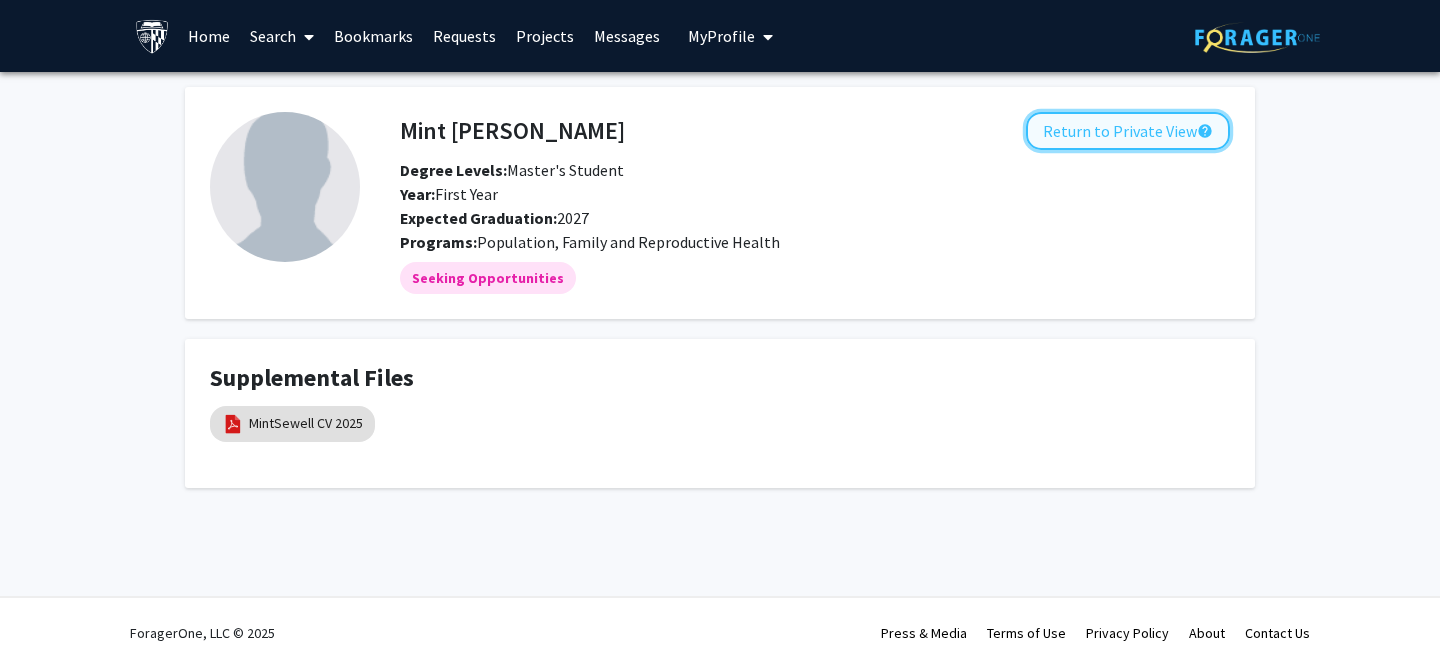 click on "Return to Private View  help" 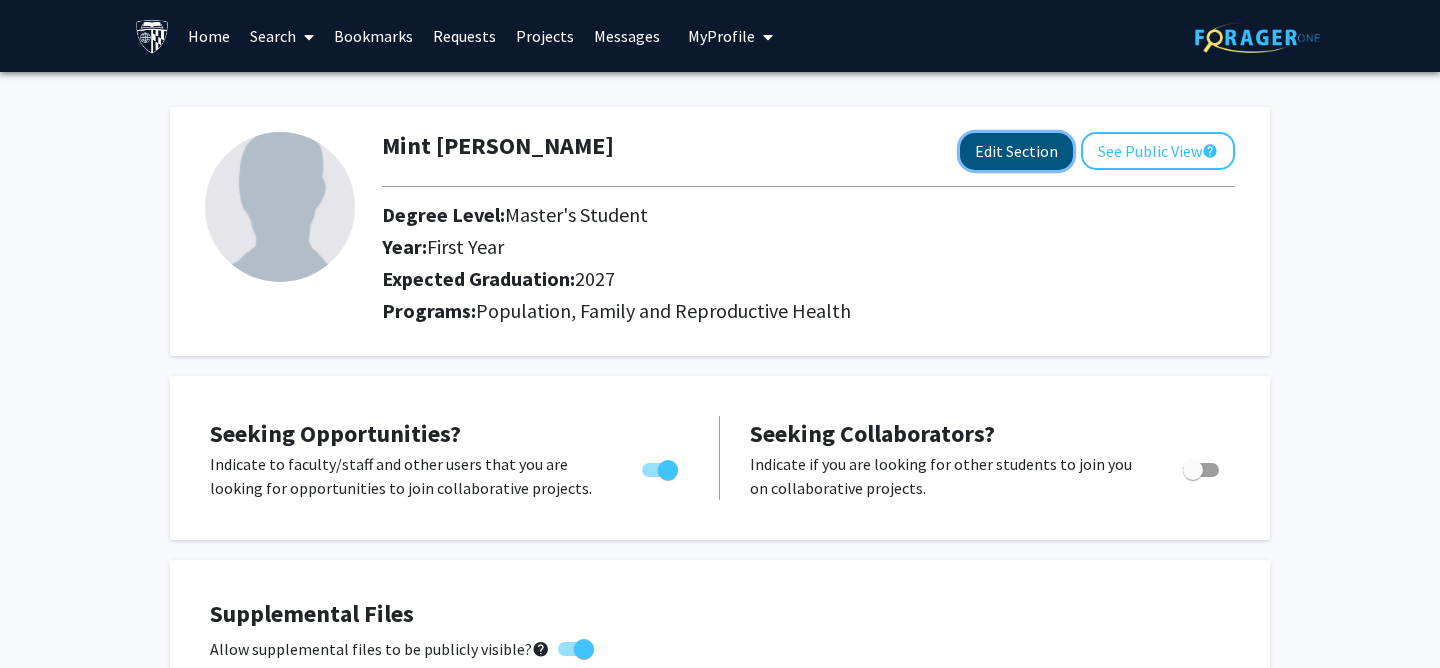 click on "Edit Section" 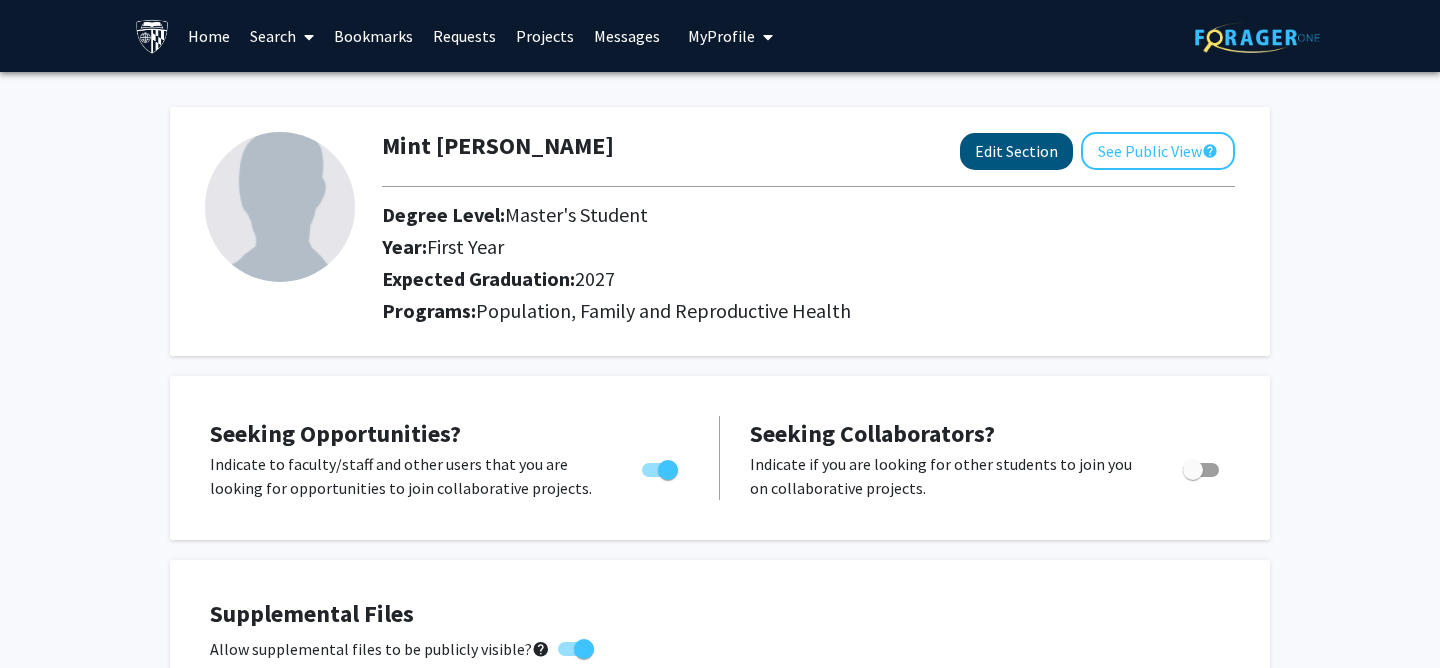 select on "first_year" 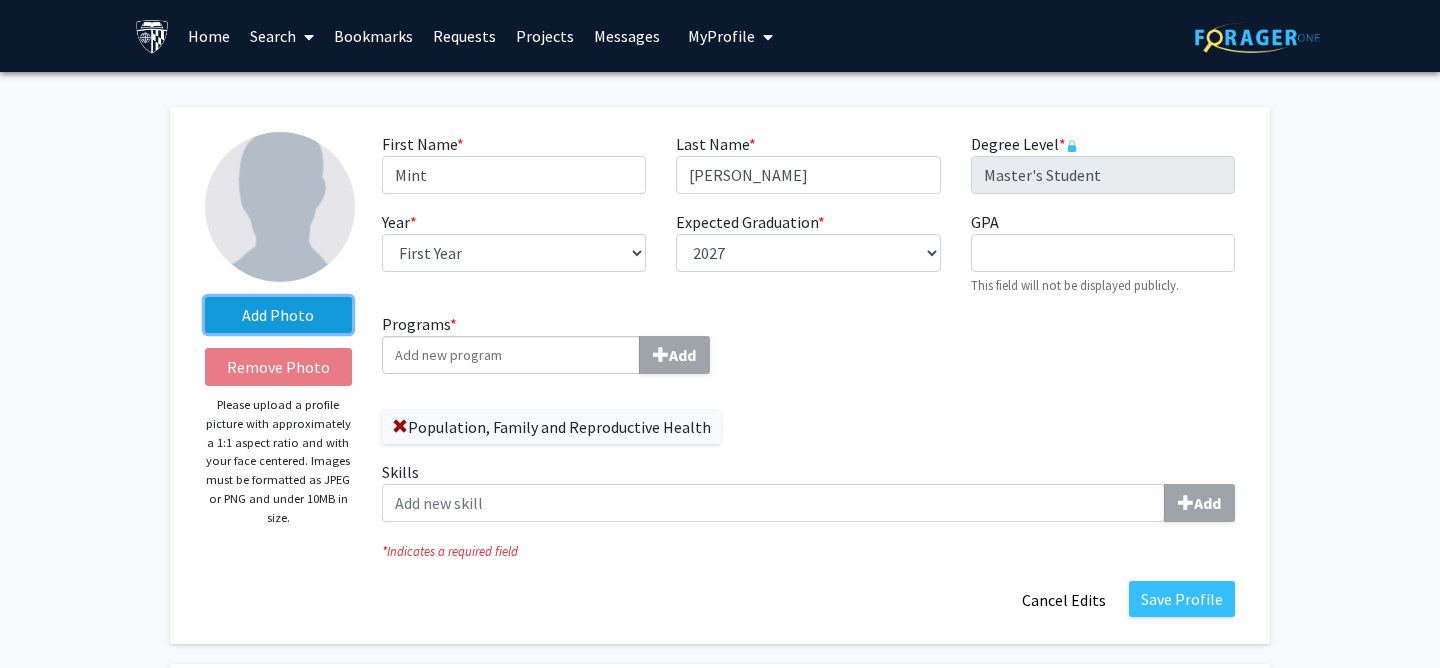 click on "Add Photo" 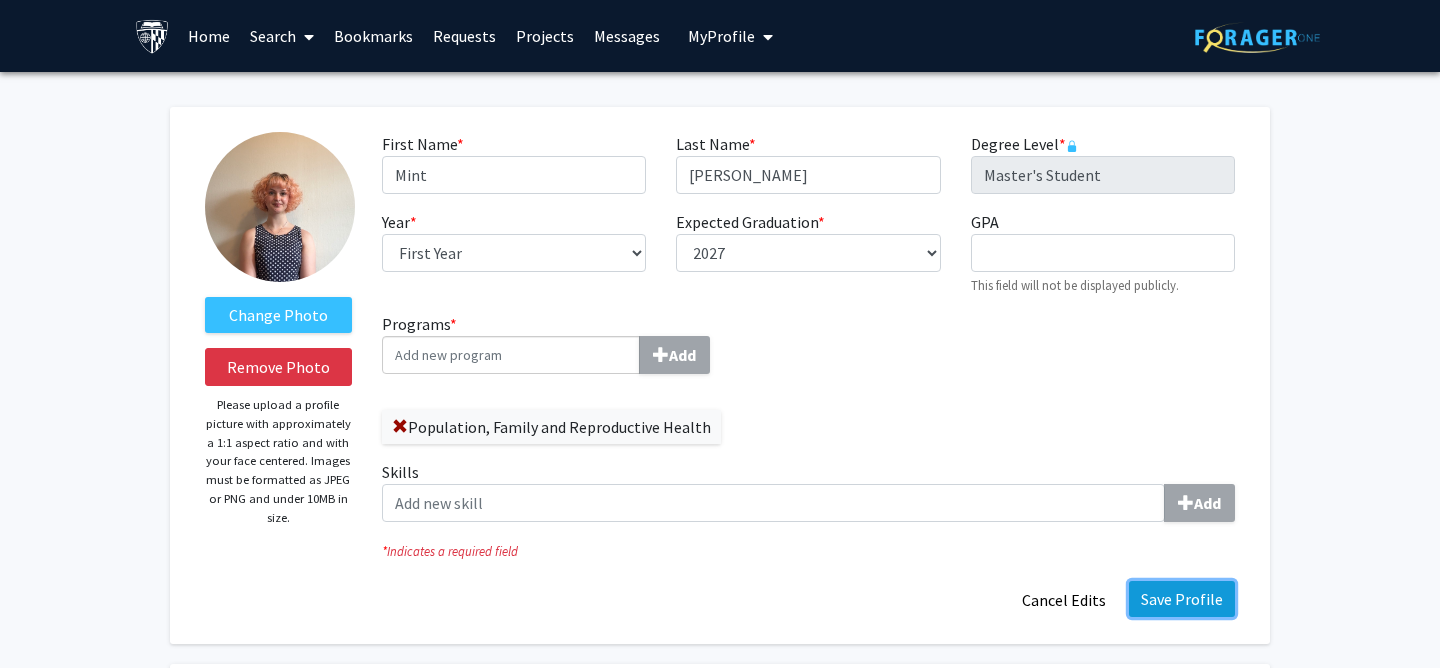 click on "Save Profile" 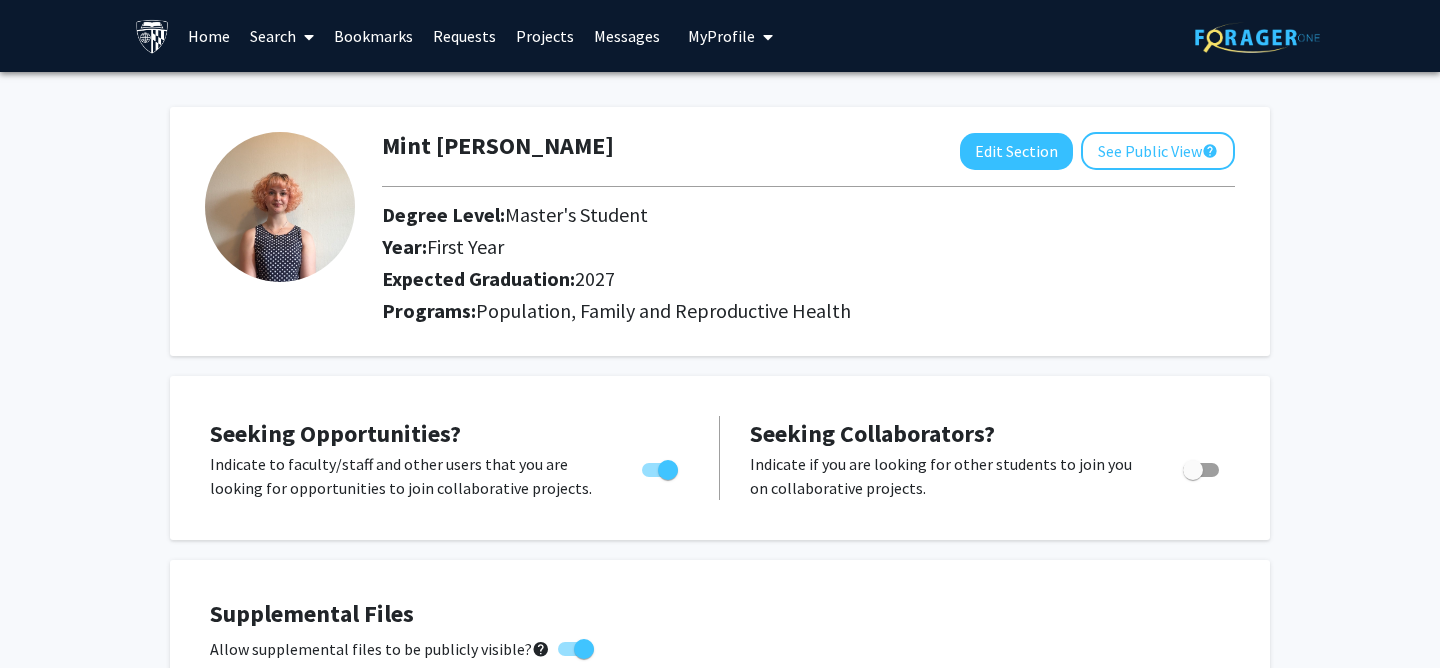 click at bounding box center [305, 37] 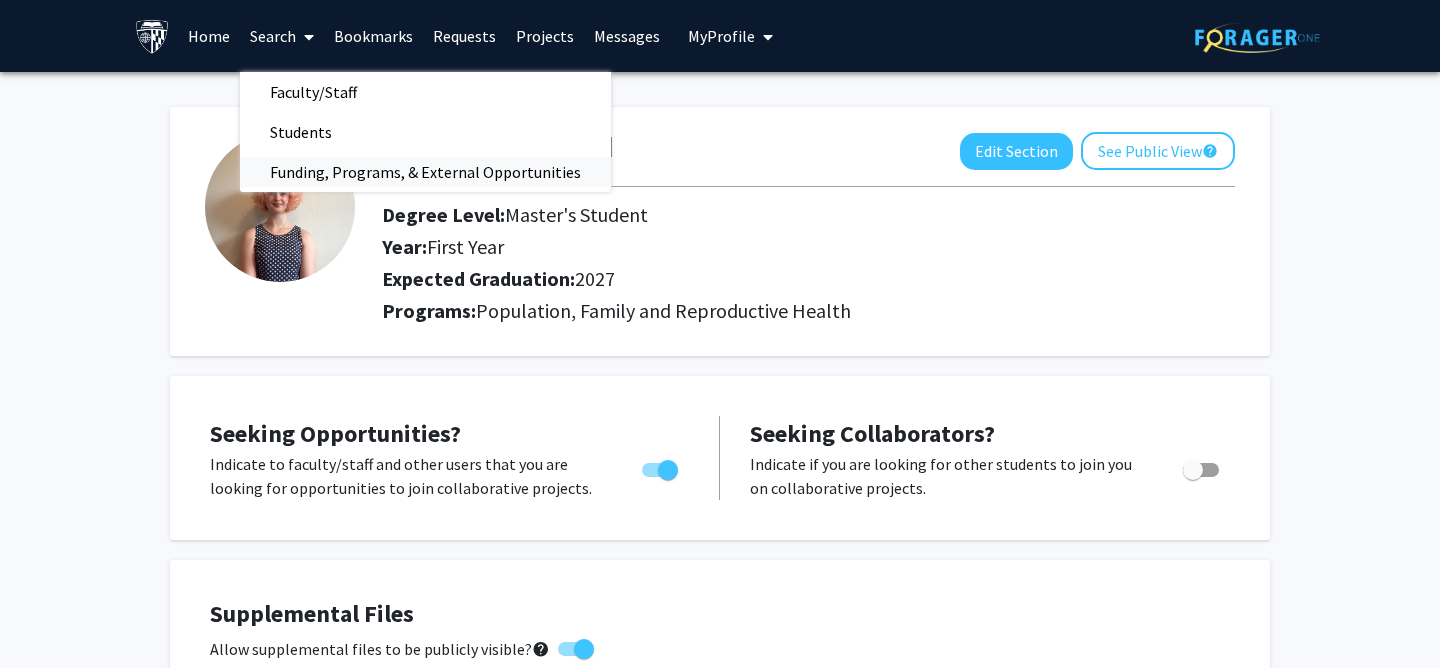 click on "Funding, Programs, & External Opportunities" at bounding box center (425, 172) 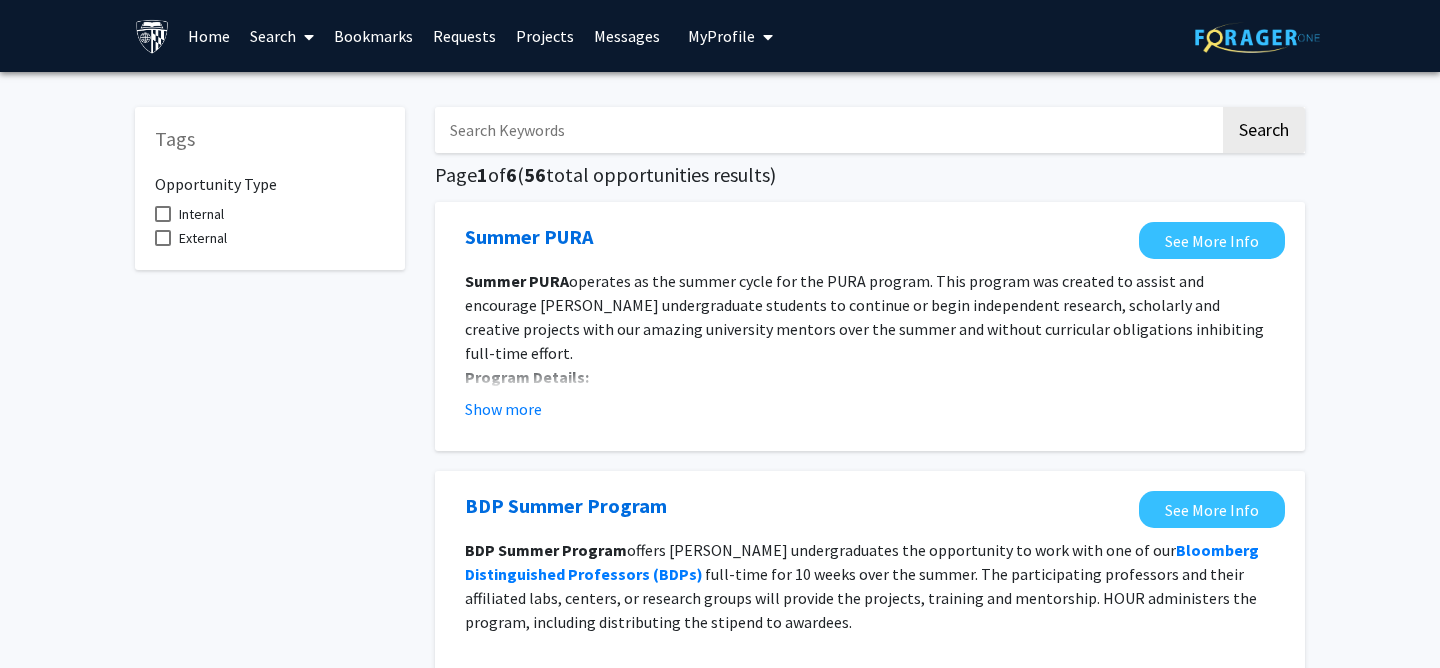 click at bounding box center [827, 130] 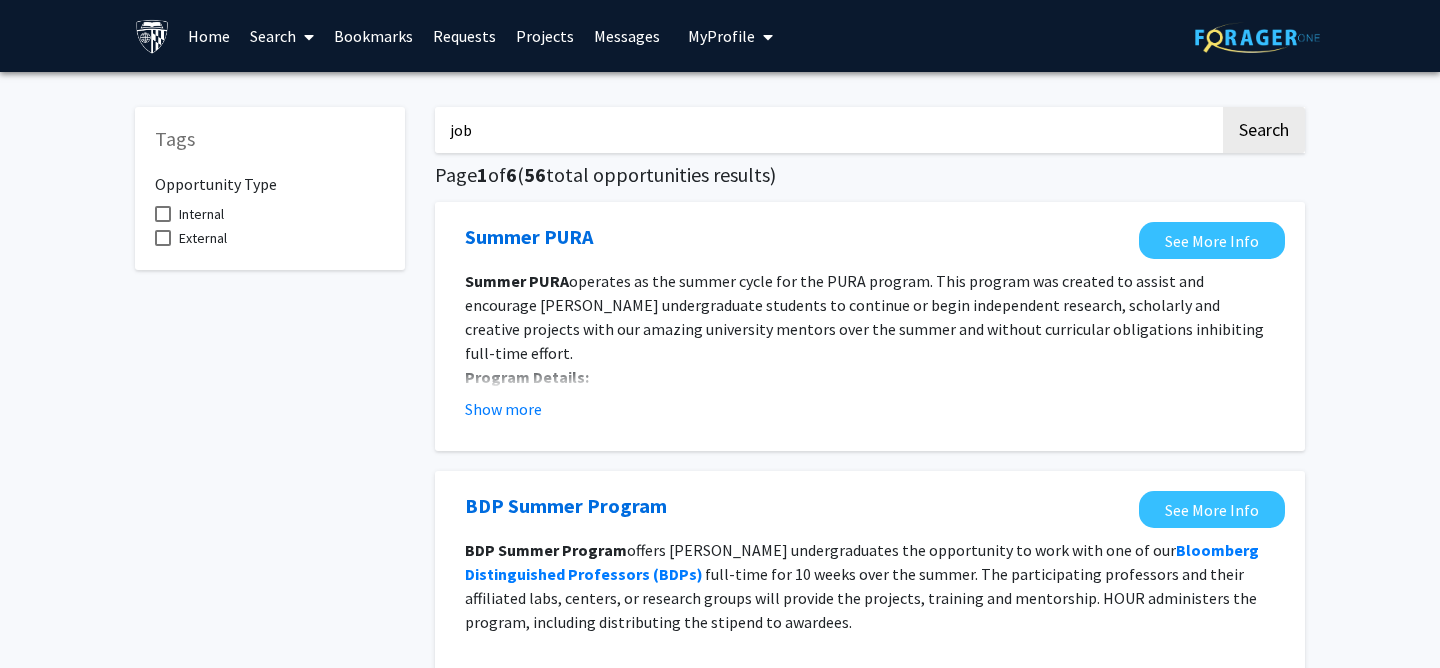 type on "job" 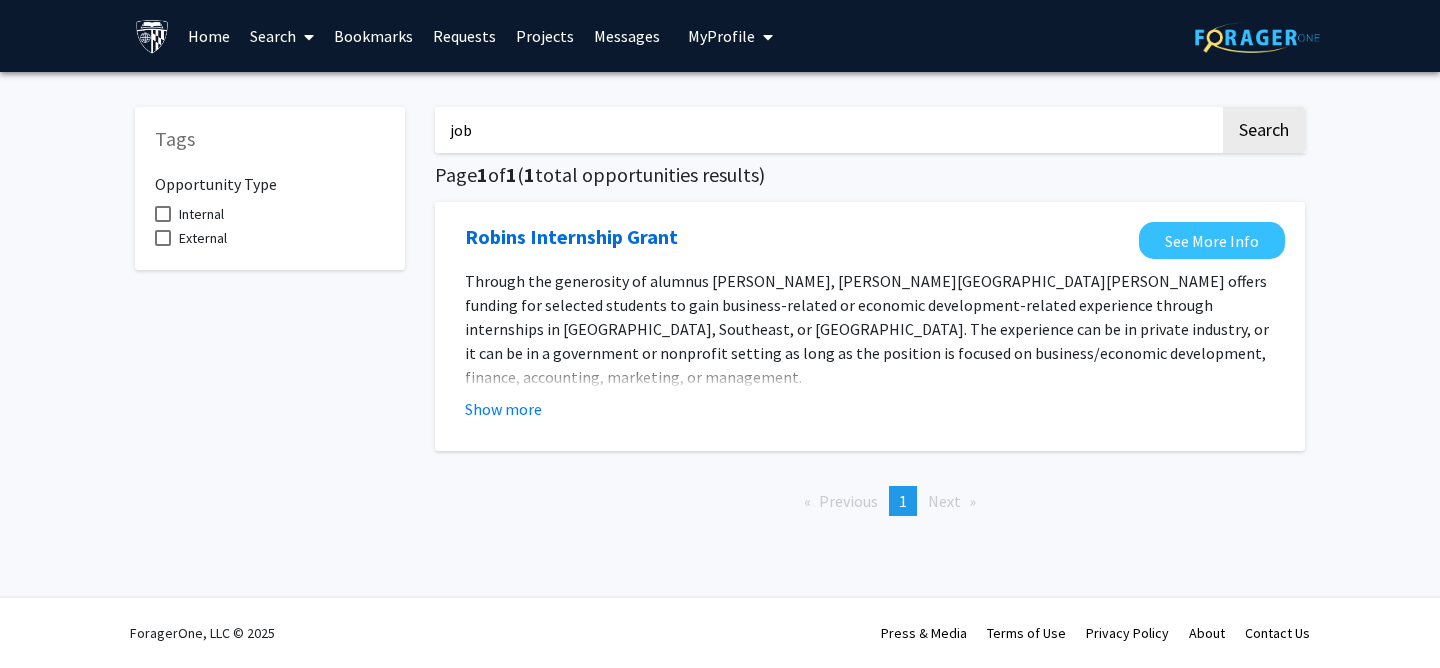 click on "Home" at bounding box center [209, 36] 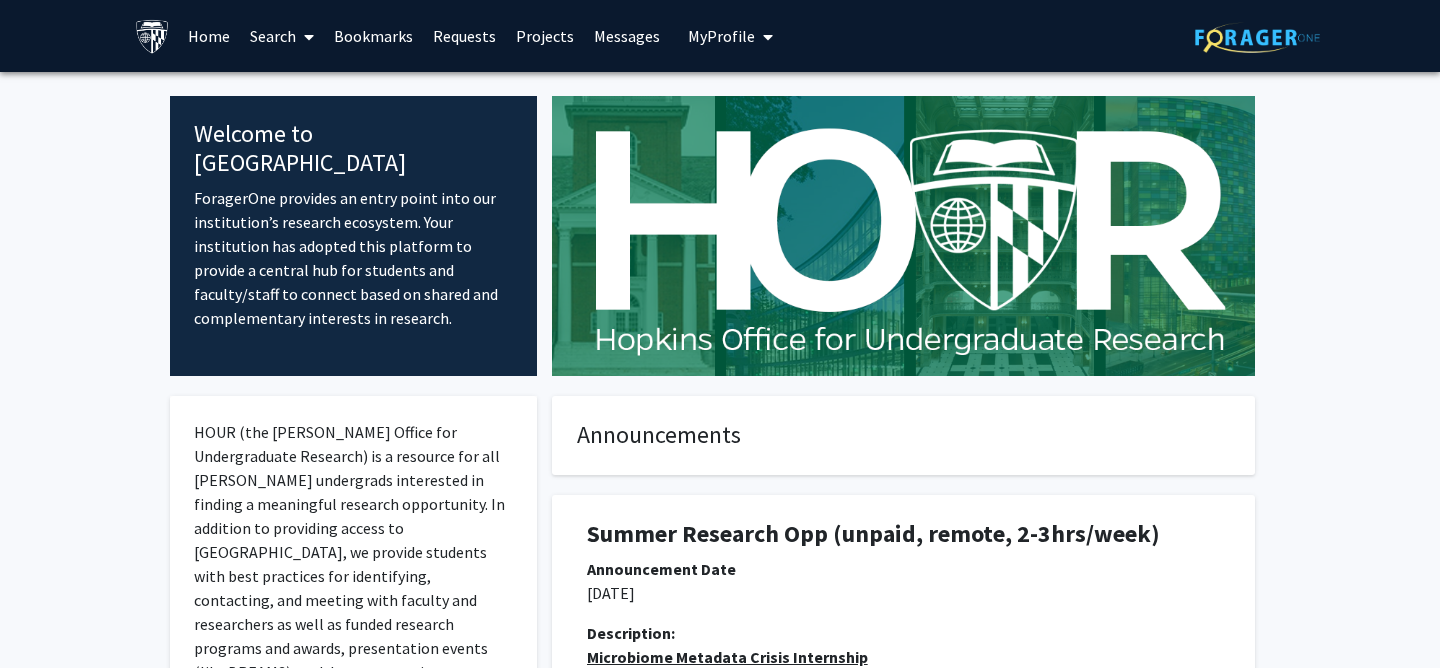 click on "Search" at bounding box center (282, 36) 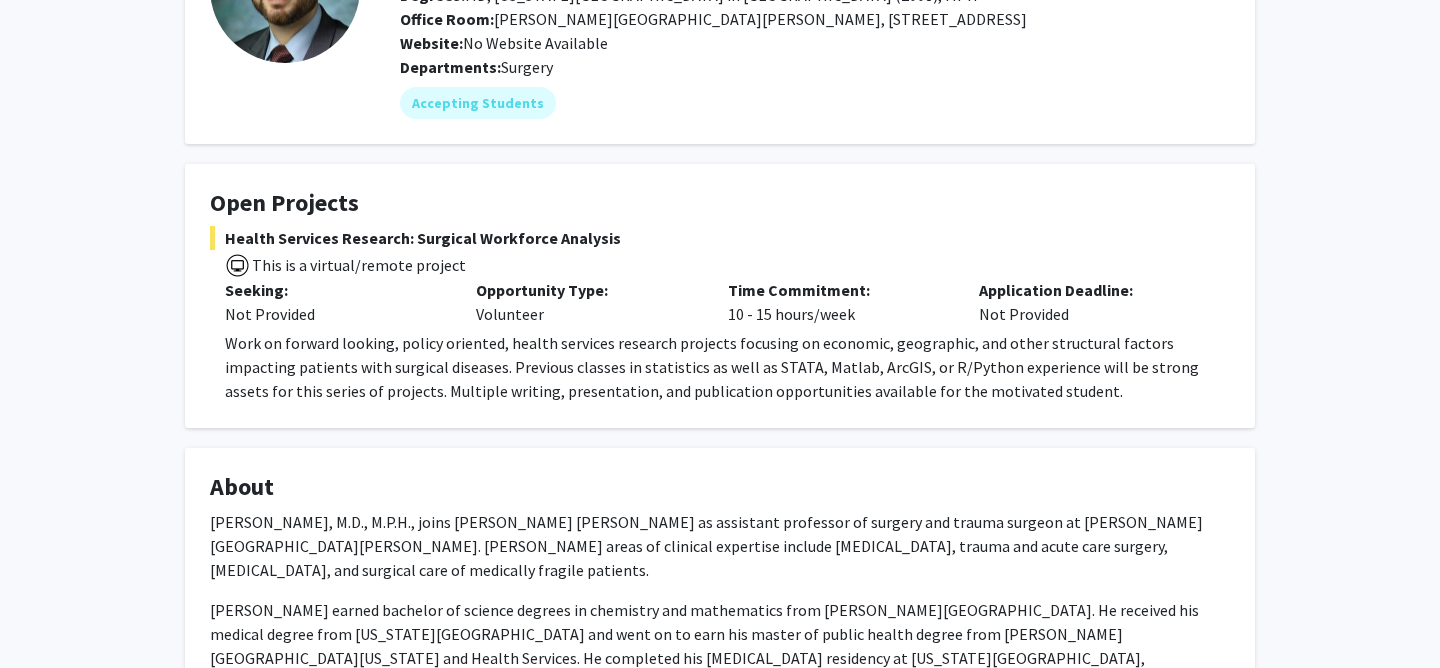 scroll, scrollTop: 0, scrollLeft: 0, axis: both 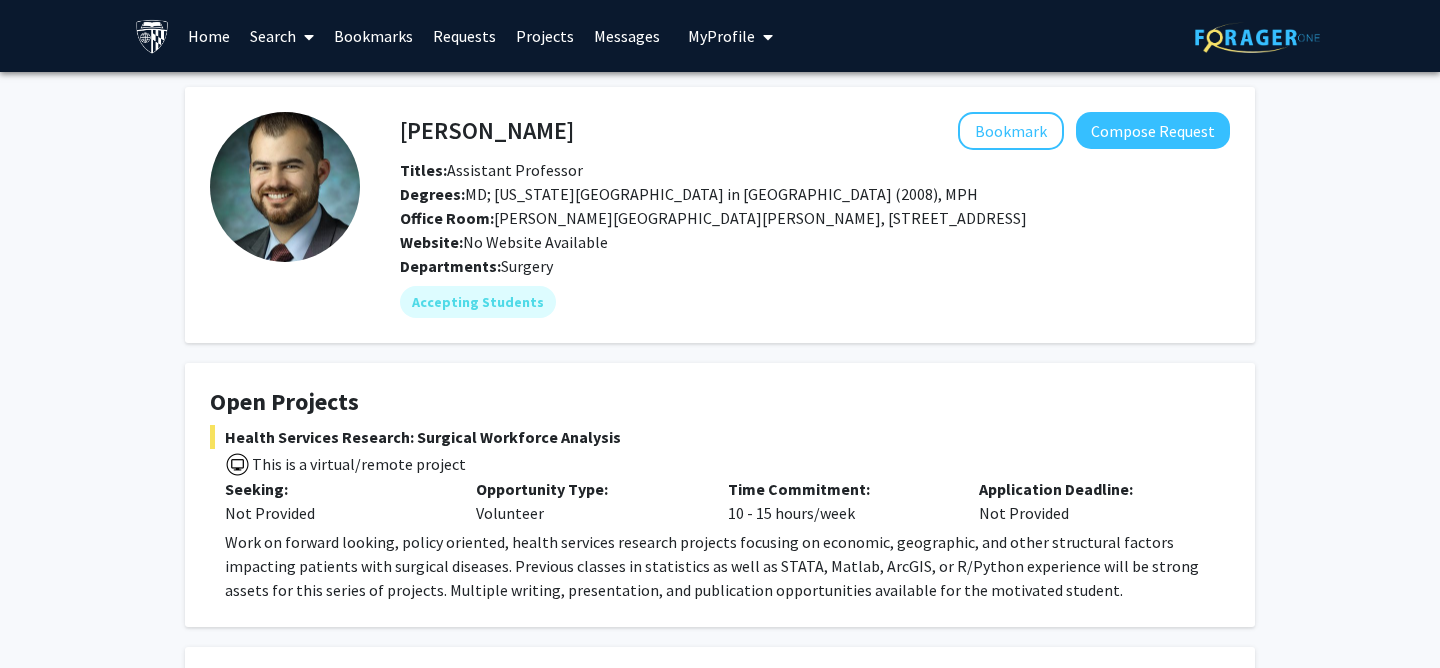 click on "Bookmarks" at bounding box center [373, 36] 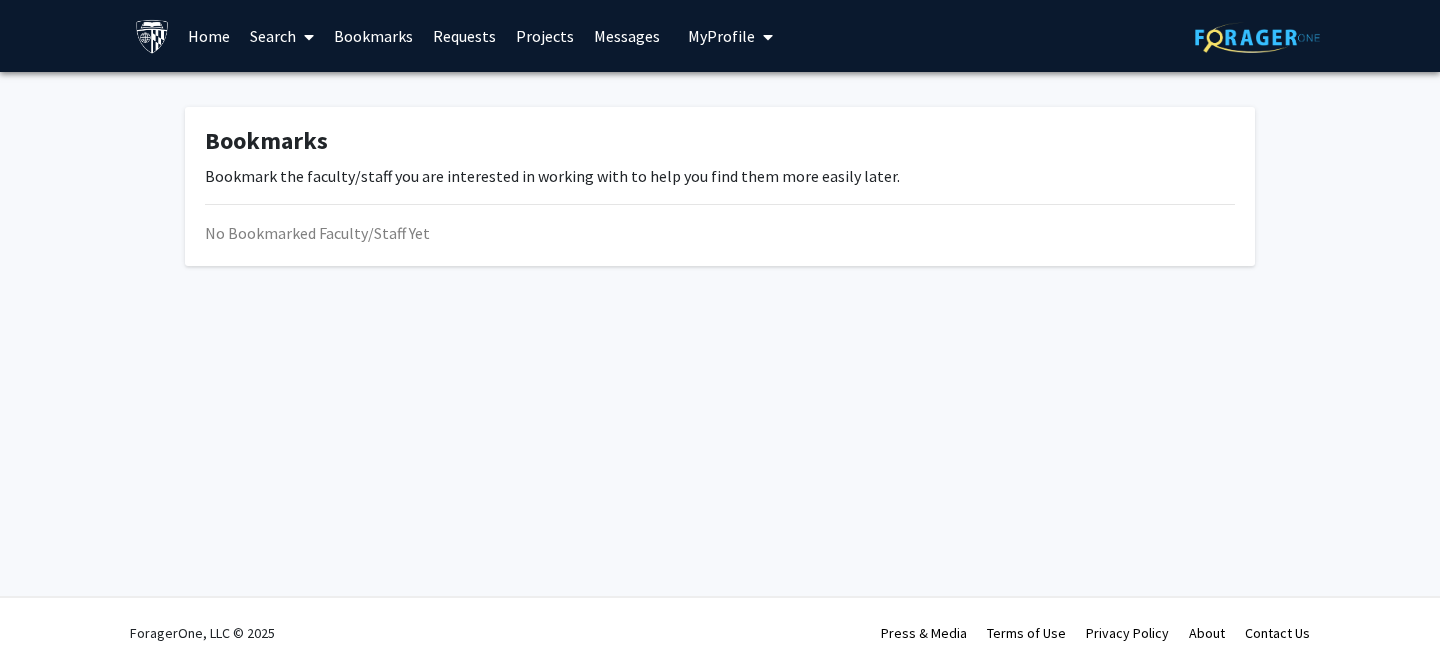 click on "Search" at bounding box center [282, 36] 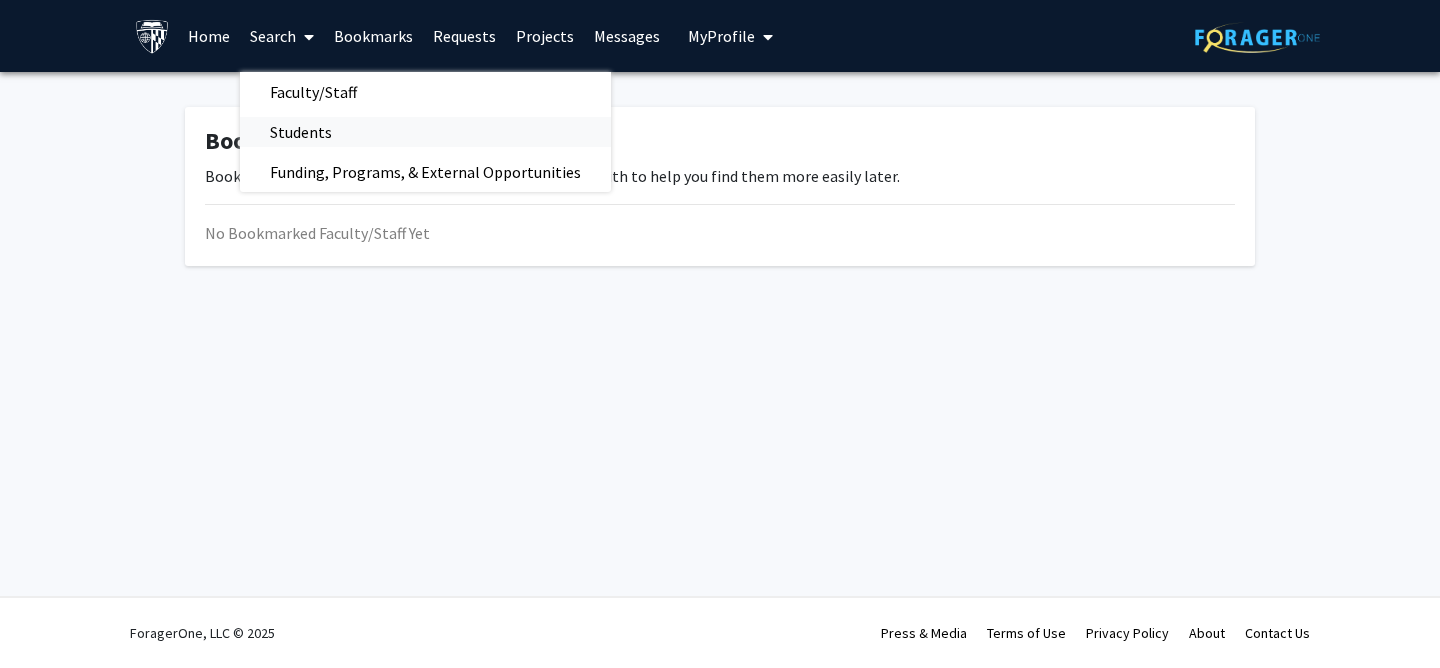 click on "Students" at bounding box center (301, 132) 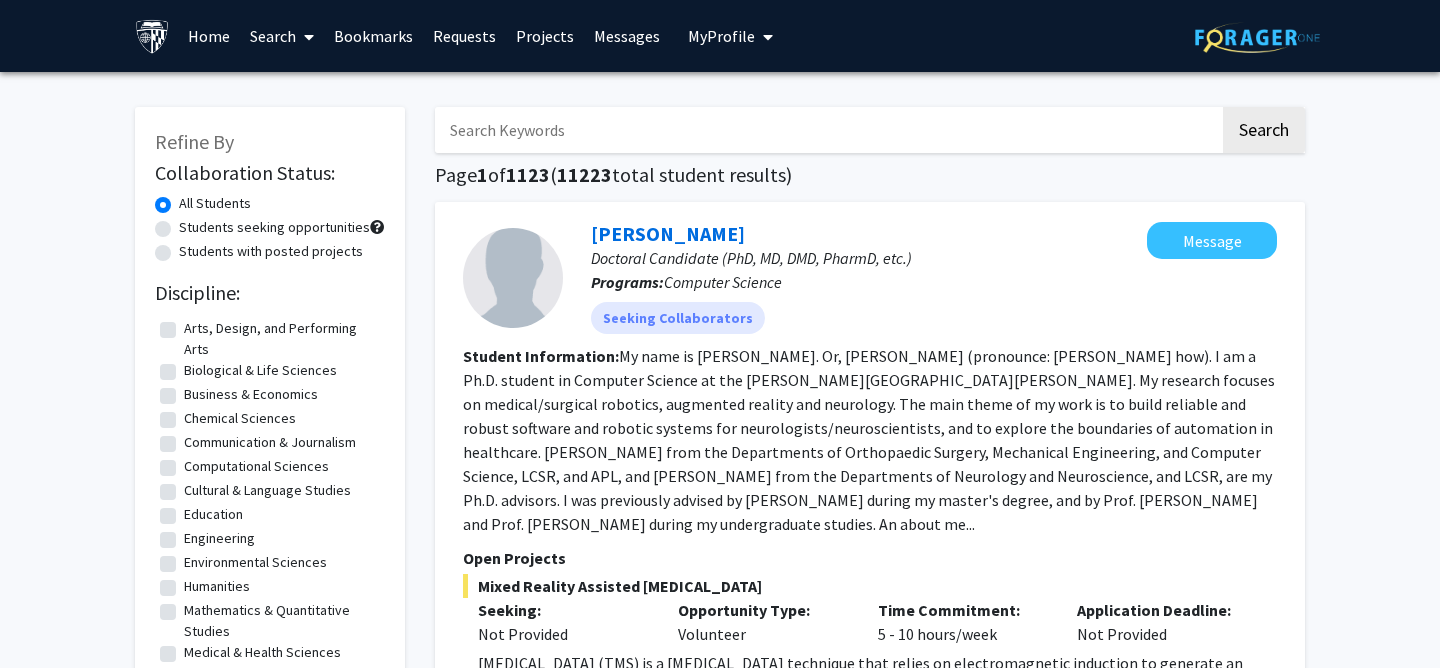 click on "Students seeking opportunities" 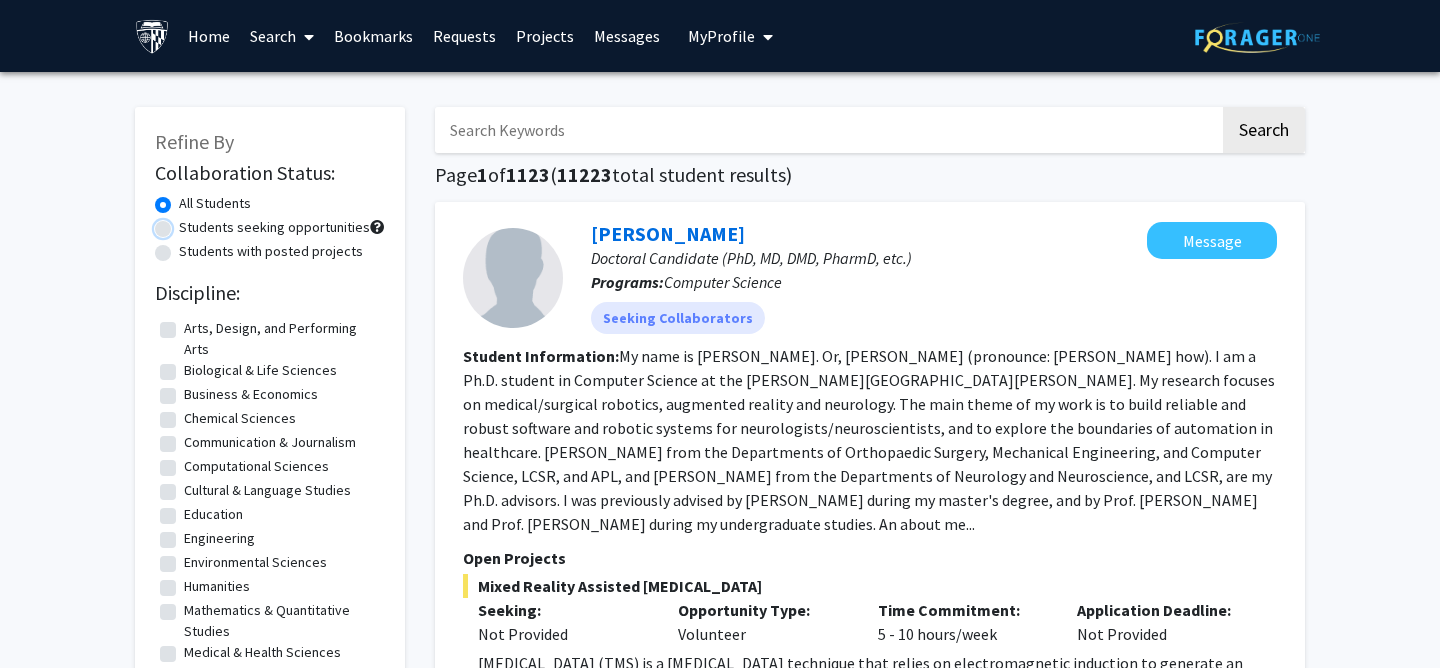 click on "Students seeking opportunities" at bounding box center (185, 223) 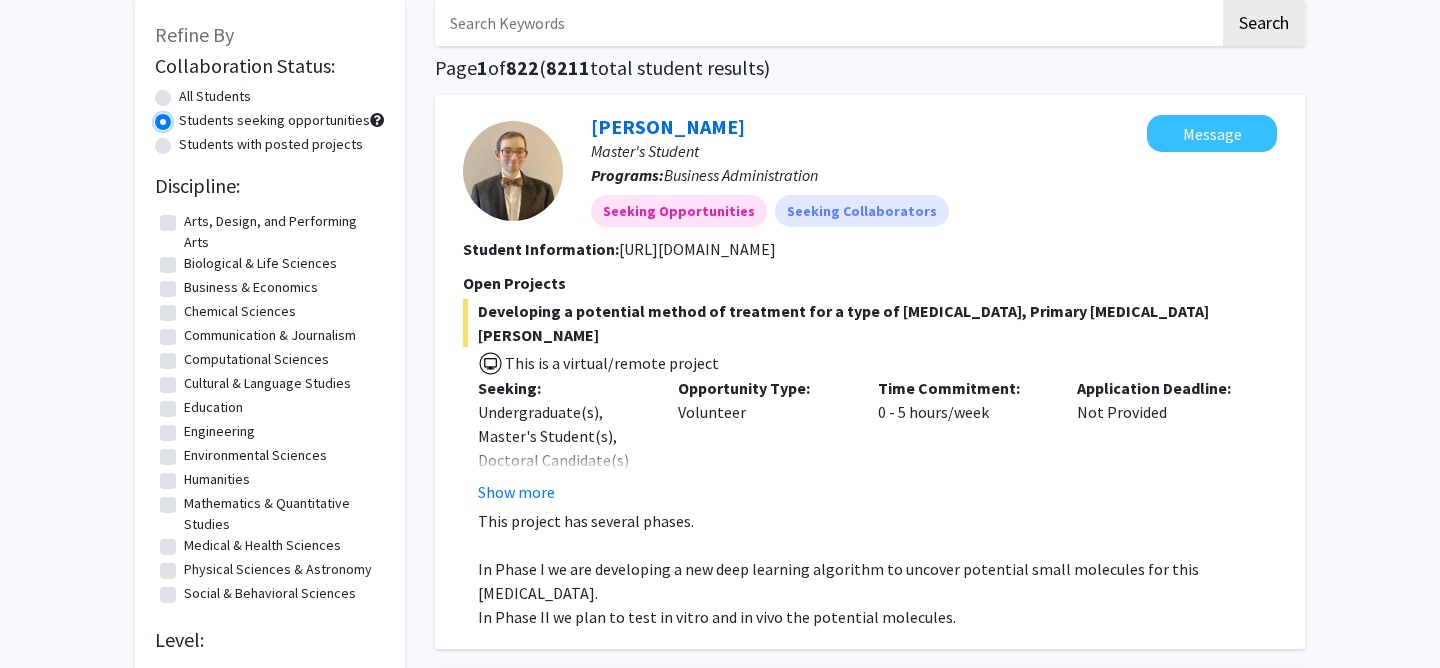 scroll, scrollTop: 109, scrollLeft: 0, axis: vertical 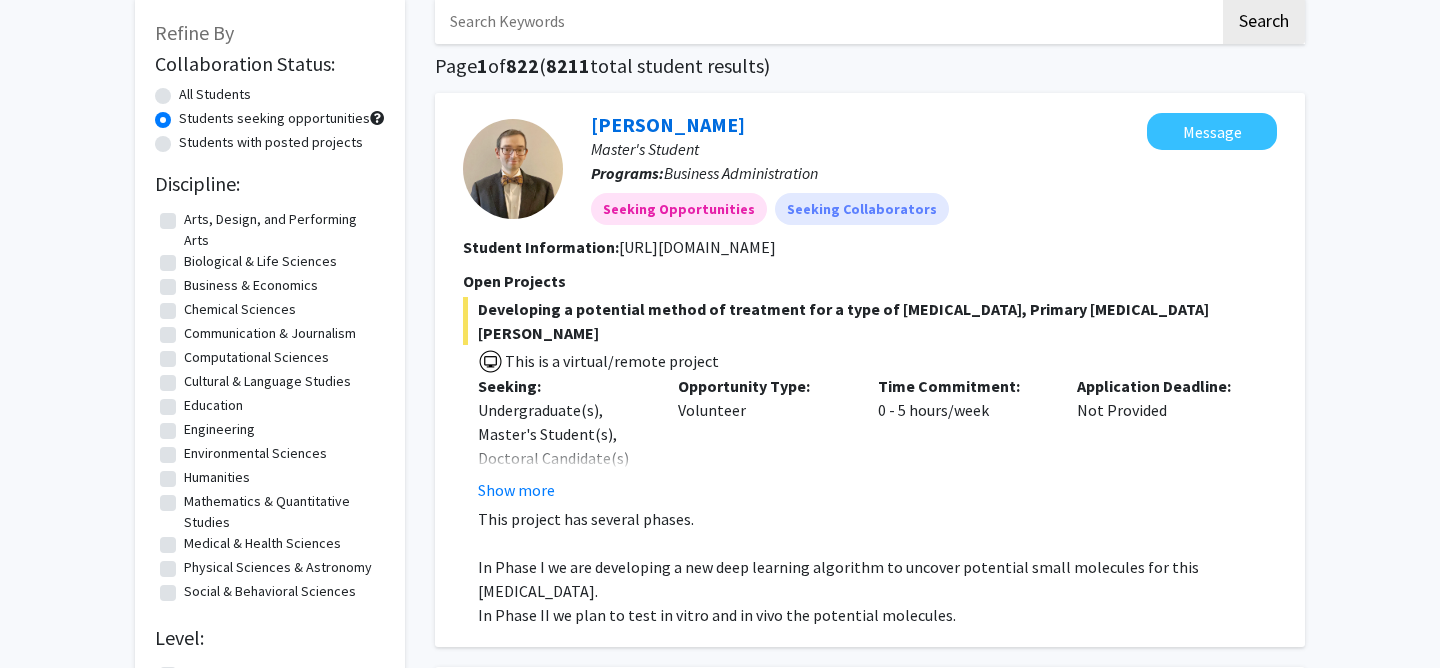 click on "Biological & Life Sciences" 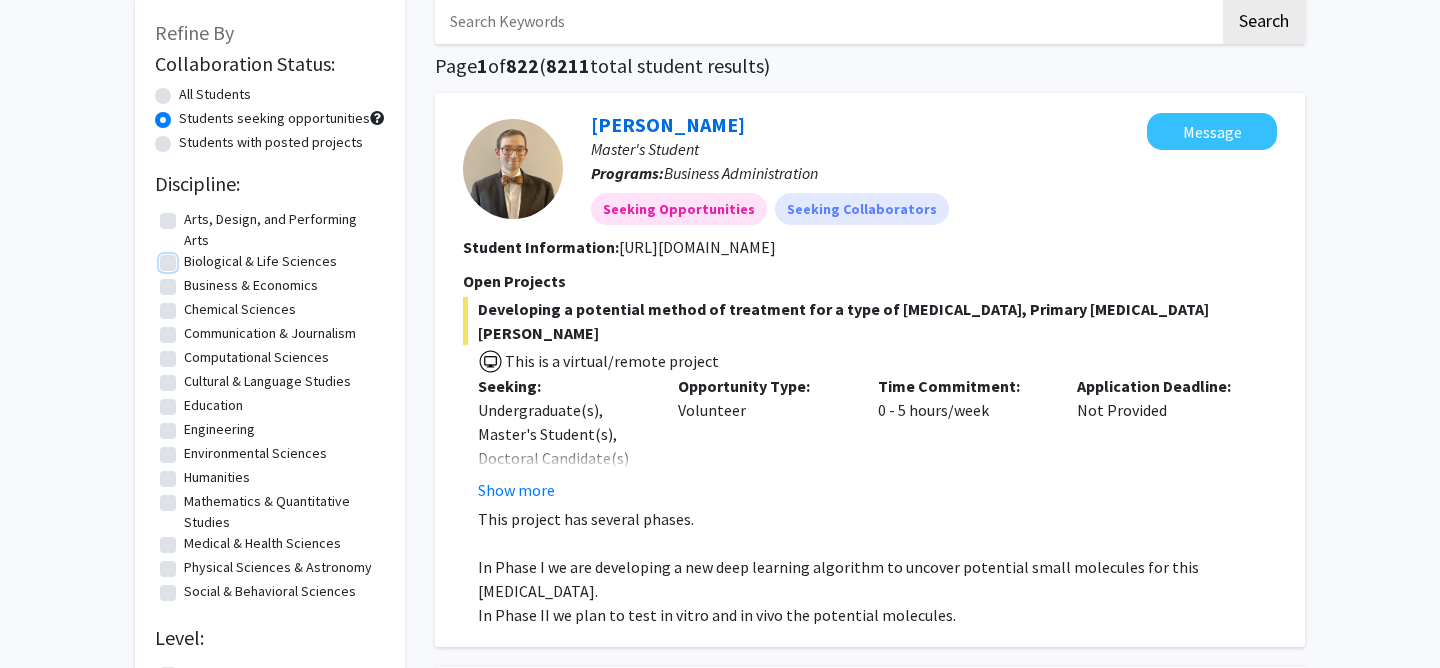 click on "Biological & Life Sciences" at bounding box center (190, 257) 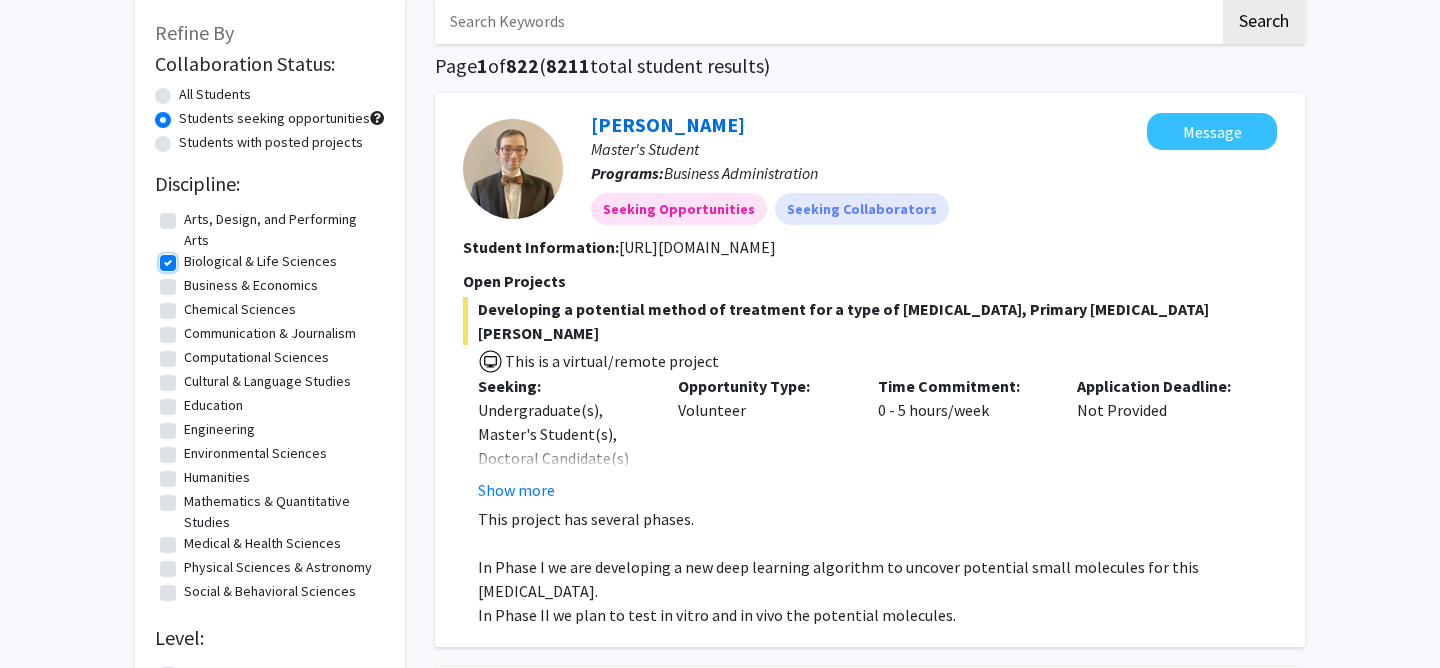 scroll, scrollTop: 0, scrollLeft: 0, axis: both 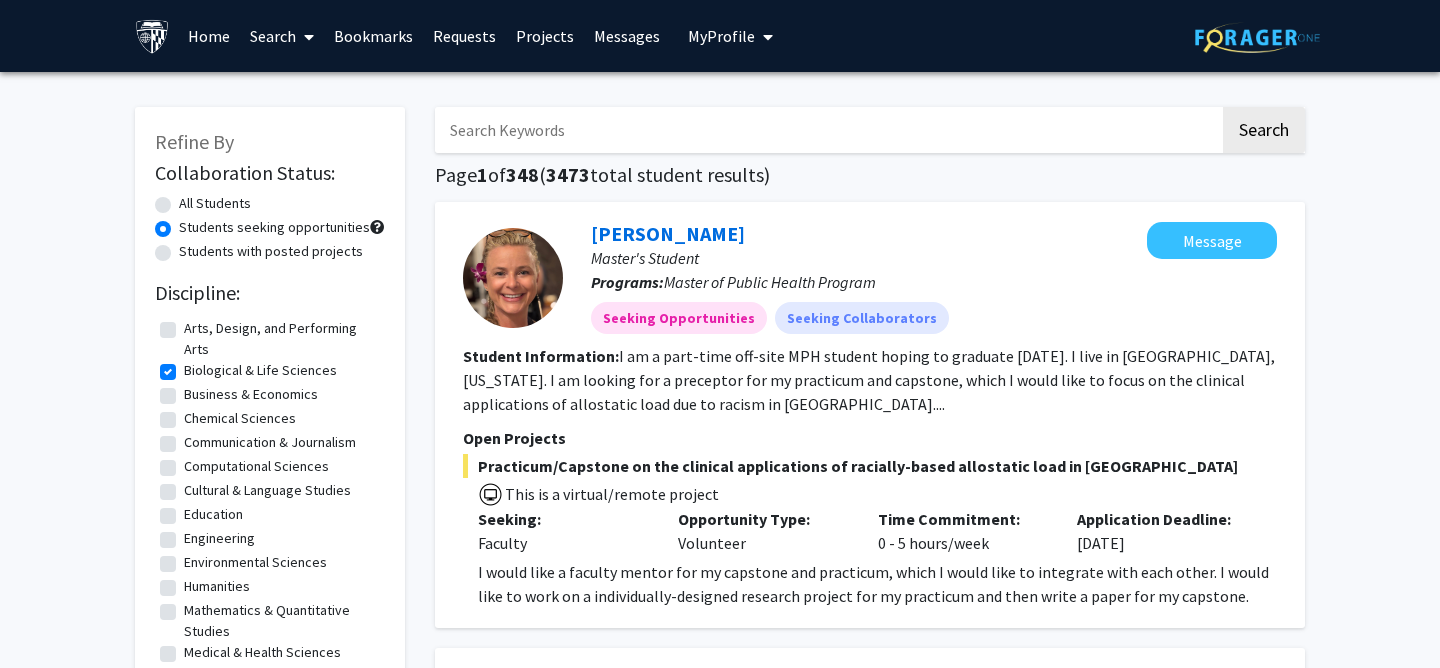 click on "Communication & Journalism" 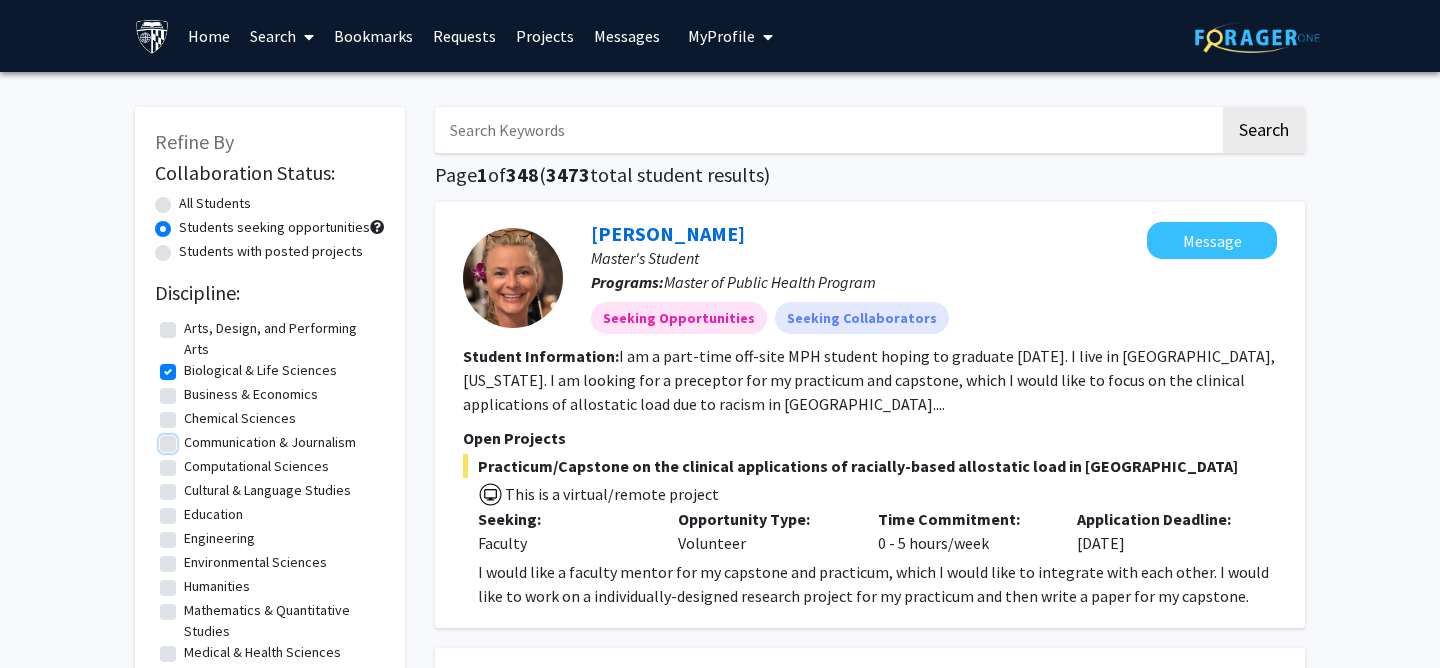 click on "Communication & Journalism" at bounding box center [190, 438] 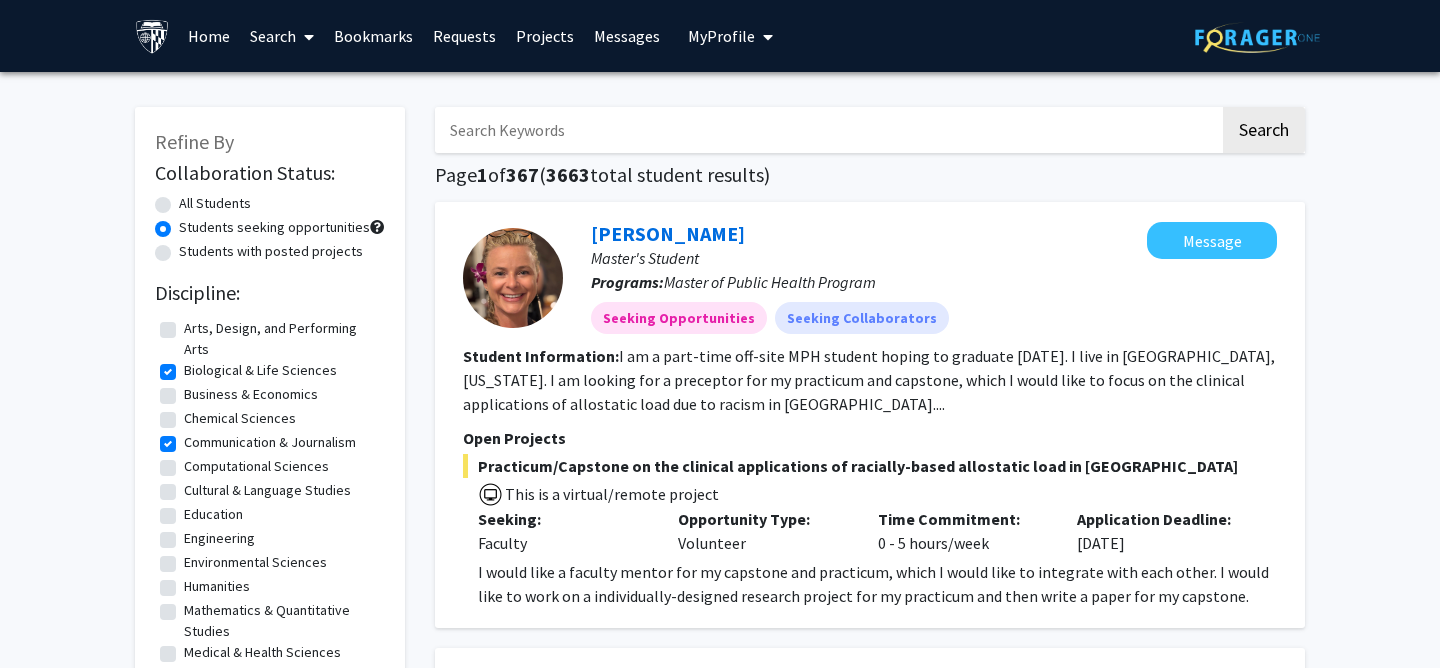 click on "Cultural & Language Studies" 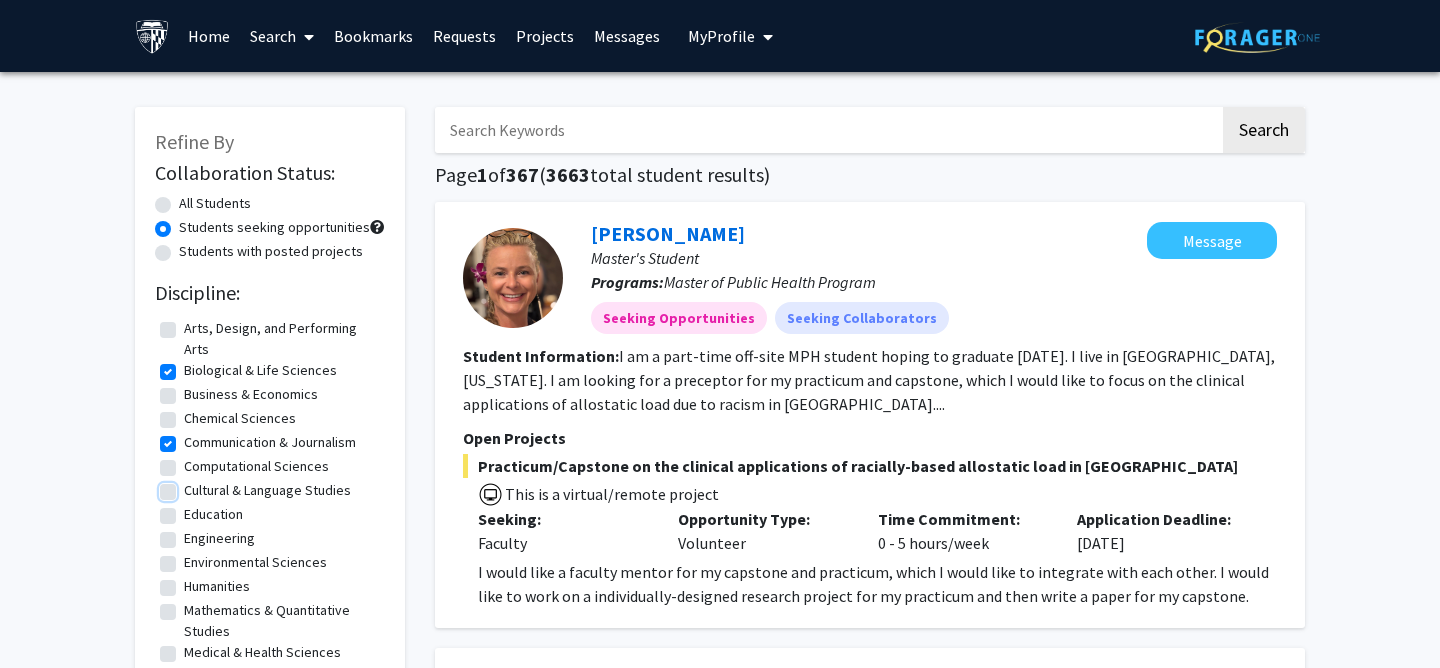 click on "Cultural & Language Studies" at bounding box center [190, 486] 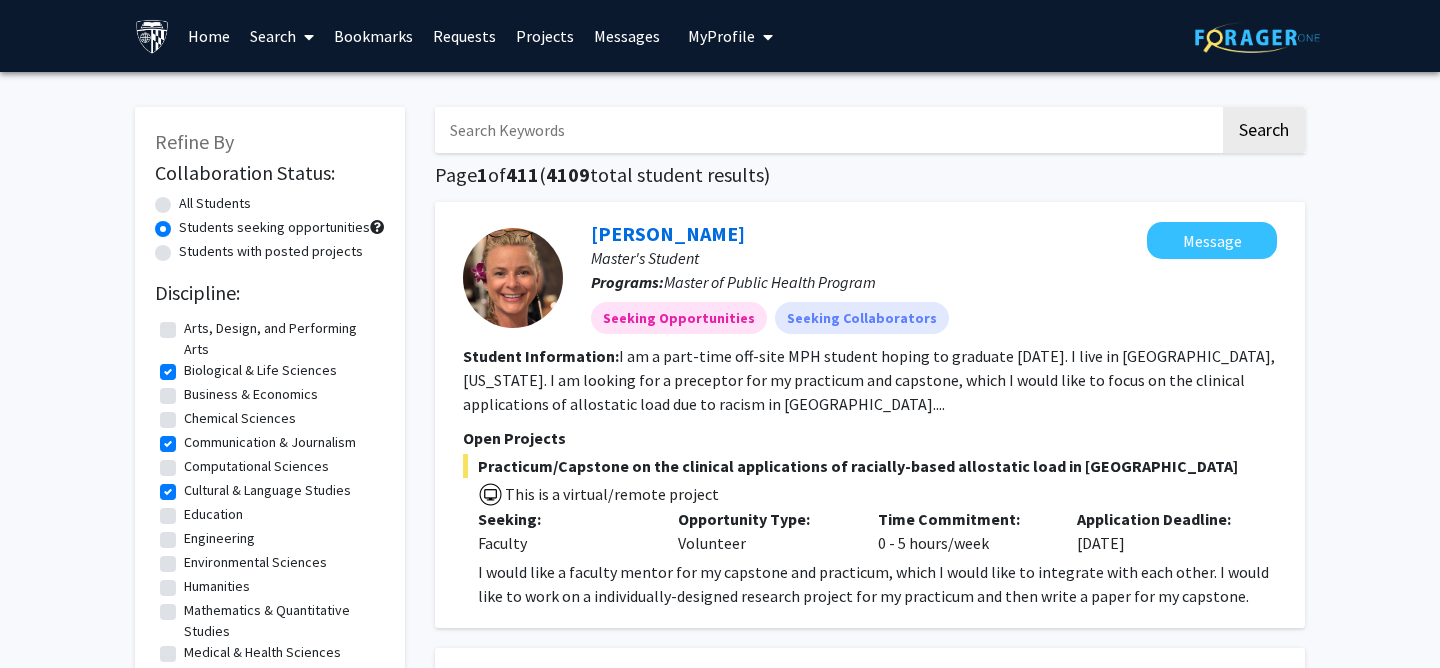 click on "Cultural & Language Studies" 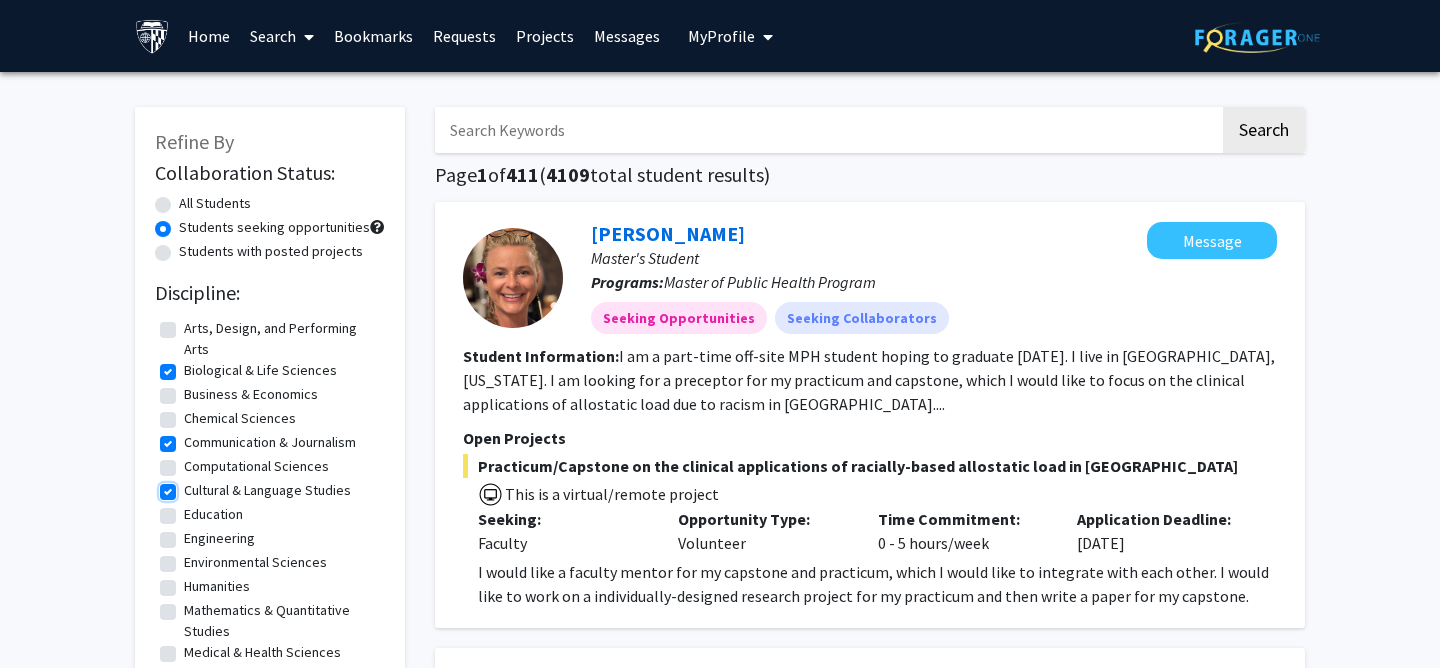 click on "Cultural & Language Studies" at bounding box center (190, 486) 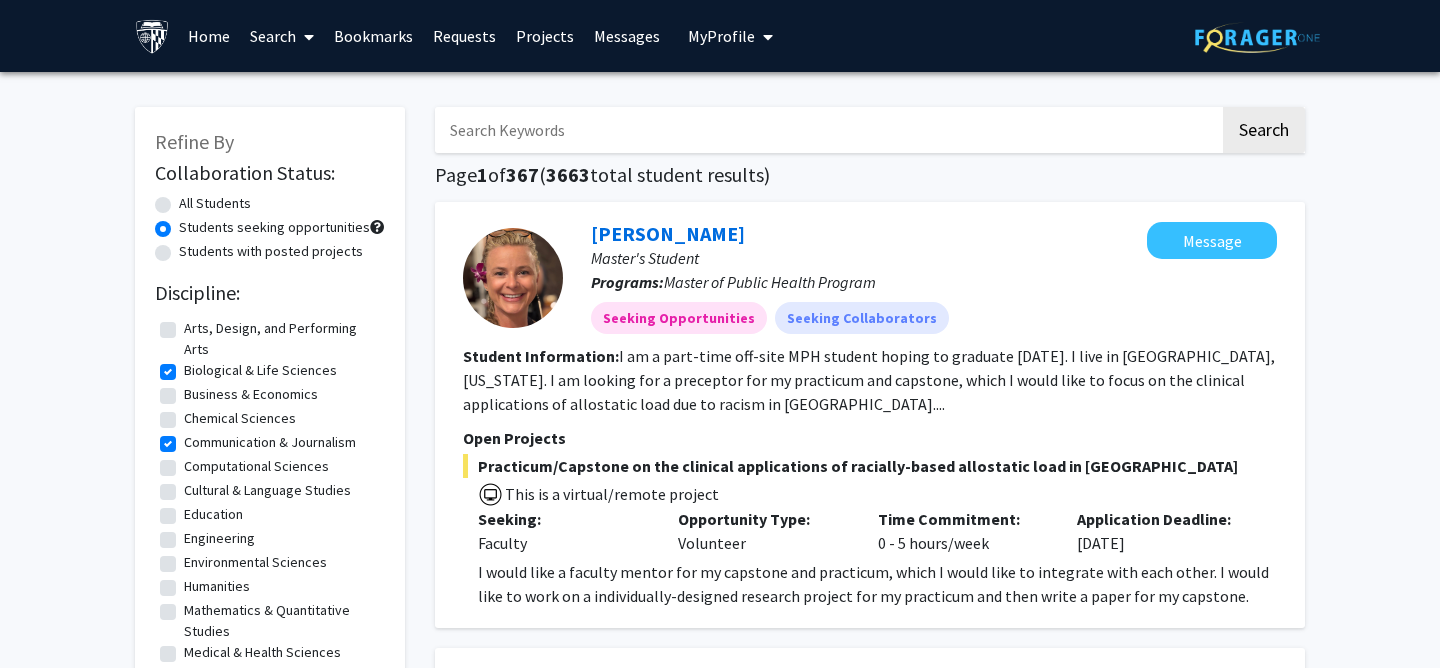 click on "Cultural & Language Studies" 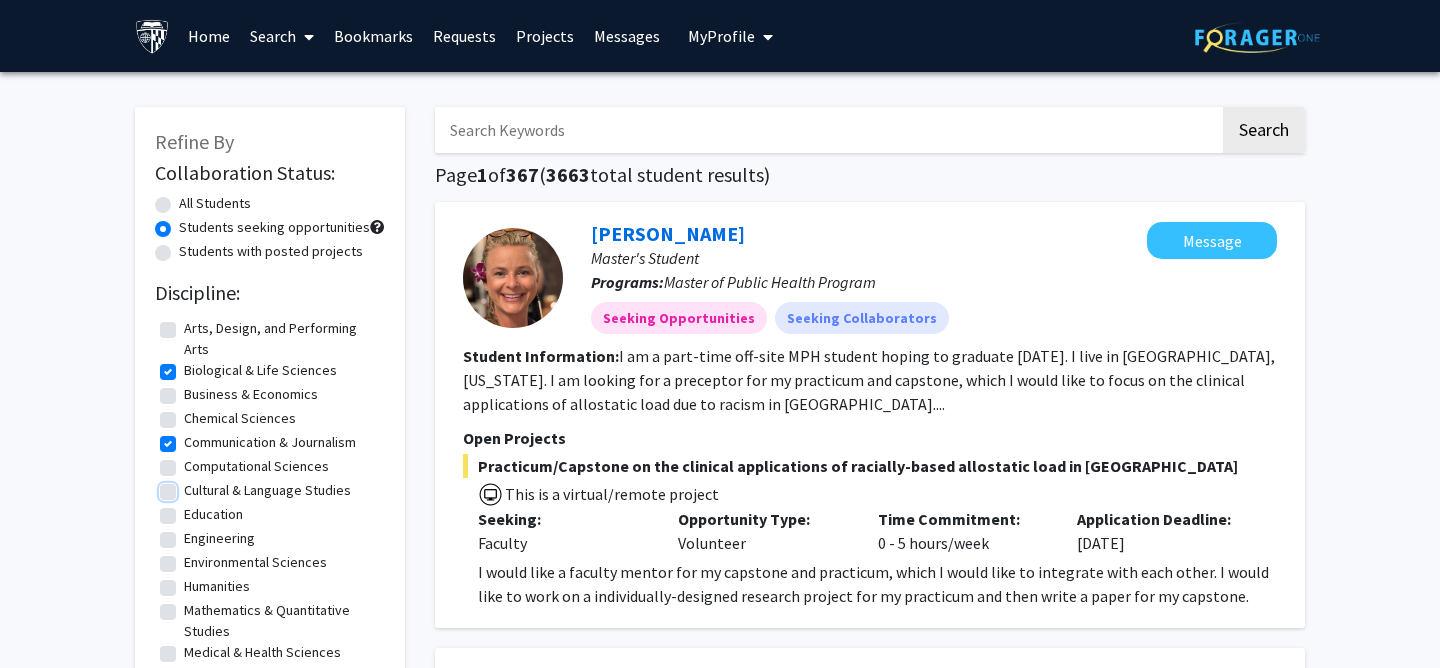 click on "Cultural & Language Studies" at bounding box center [190, 486] 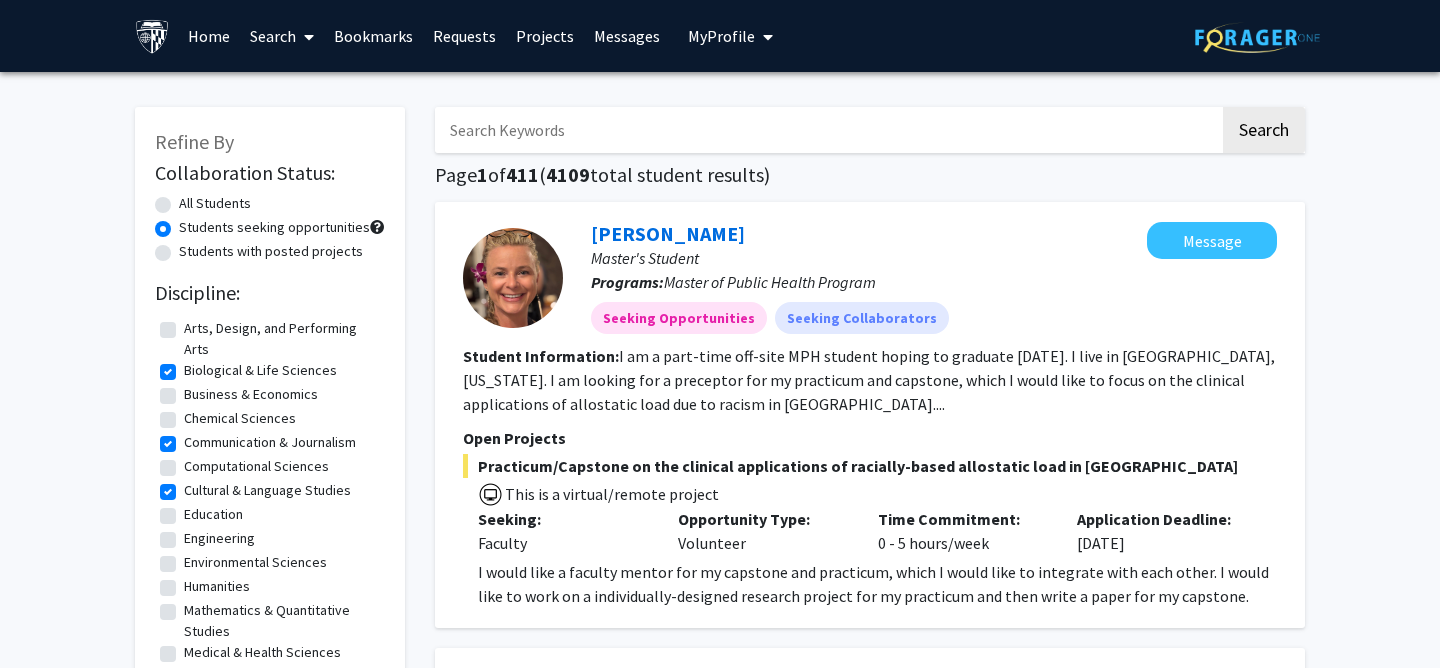 click on "Education" 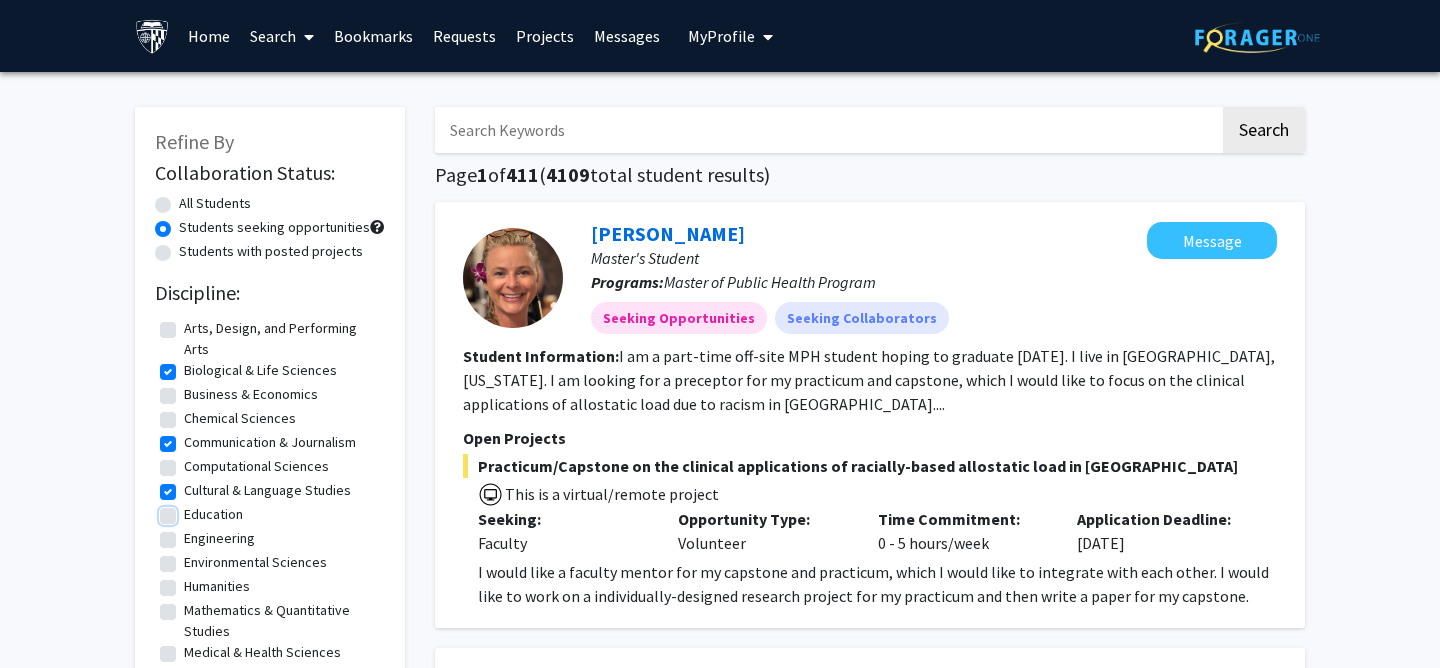 click on "Education" at bounding box center (190, 510) 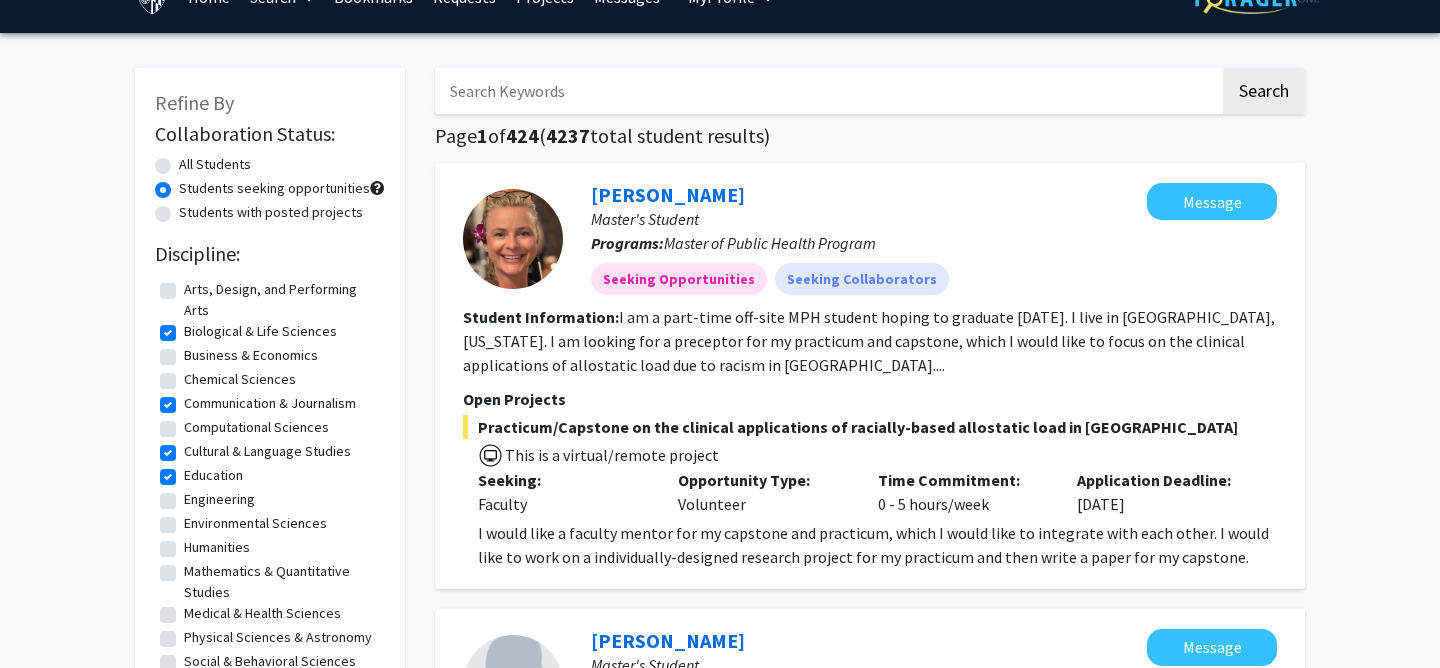 scroll, scrollTop: 78, scrollLeft: 0, axis: vertical 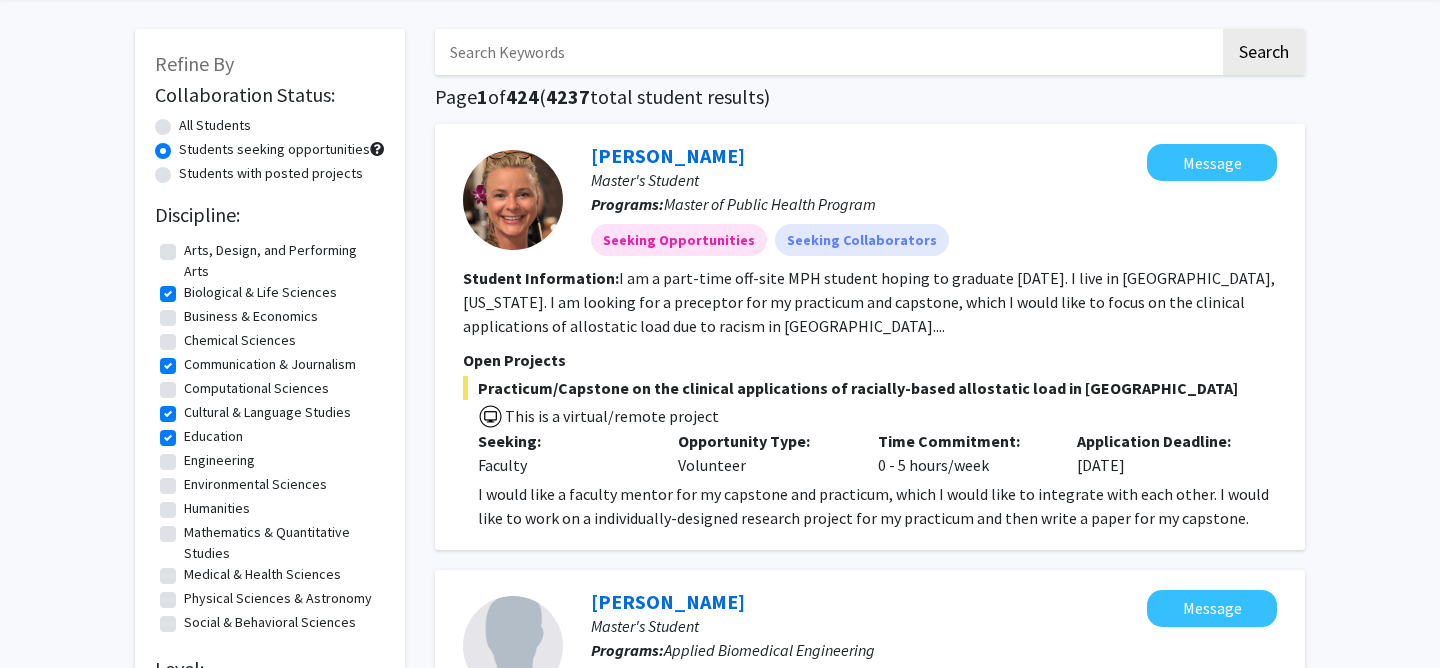 click on "Humanities" 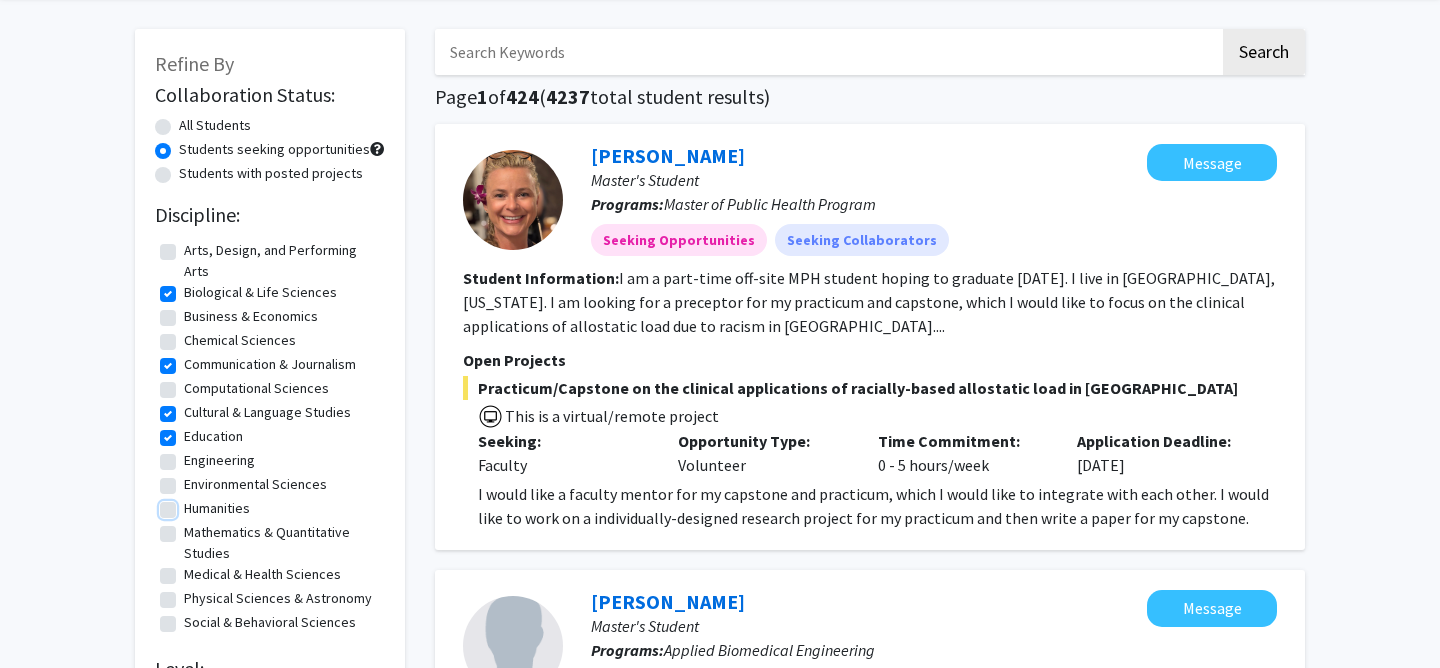 click on "Humanities" at bounding box center (190, 504) 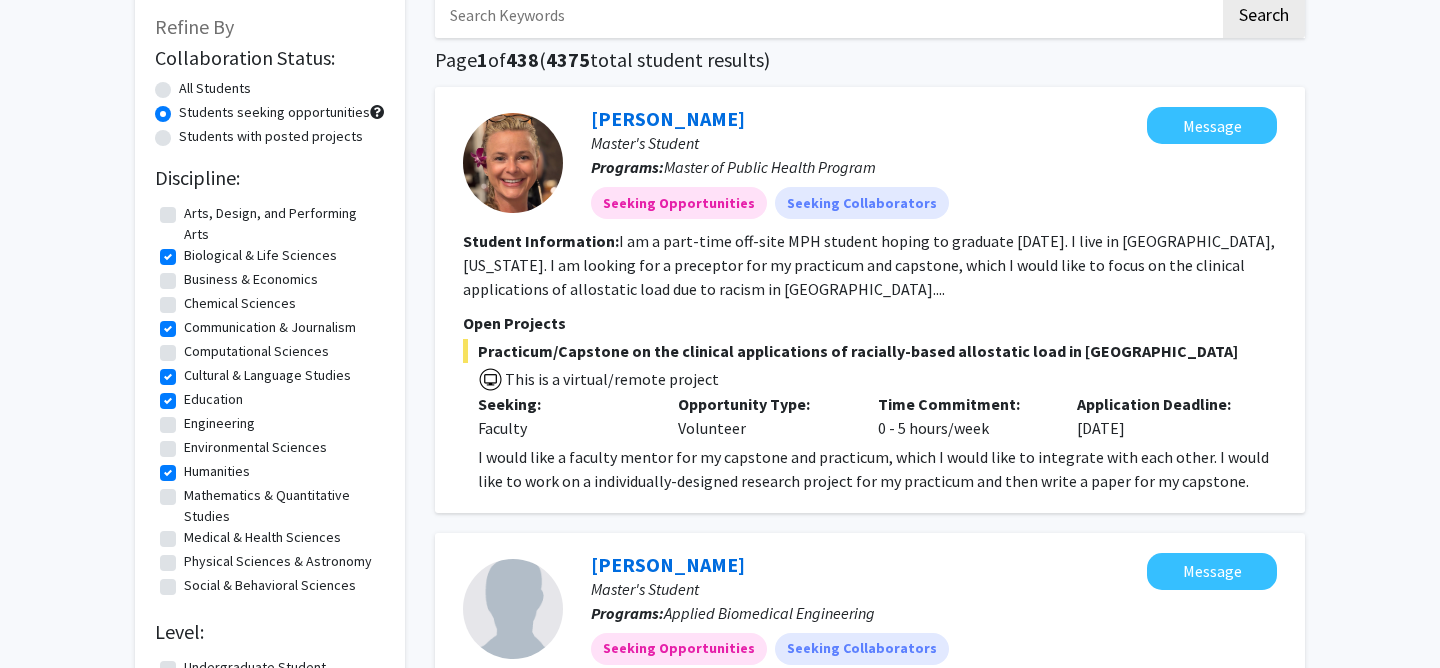 scroll, scrollTop: 127, scrollLeft: 0, axis: vertical 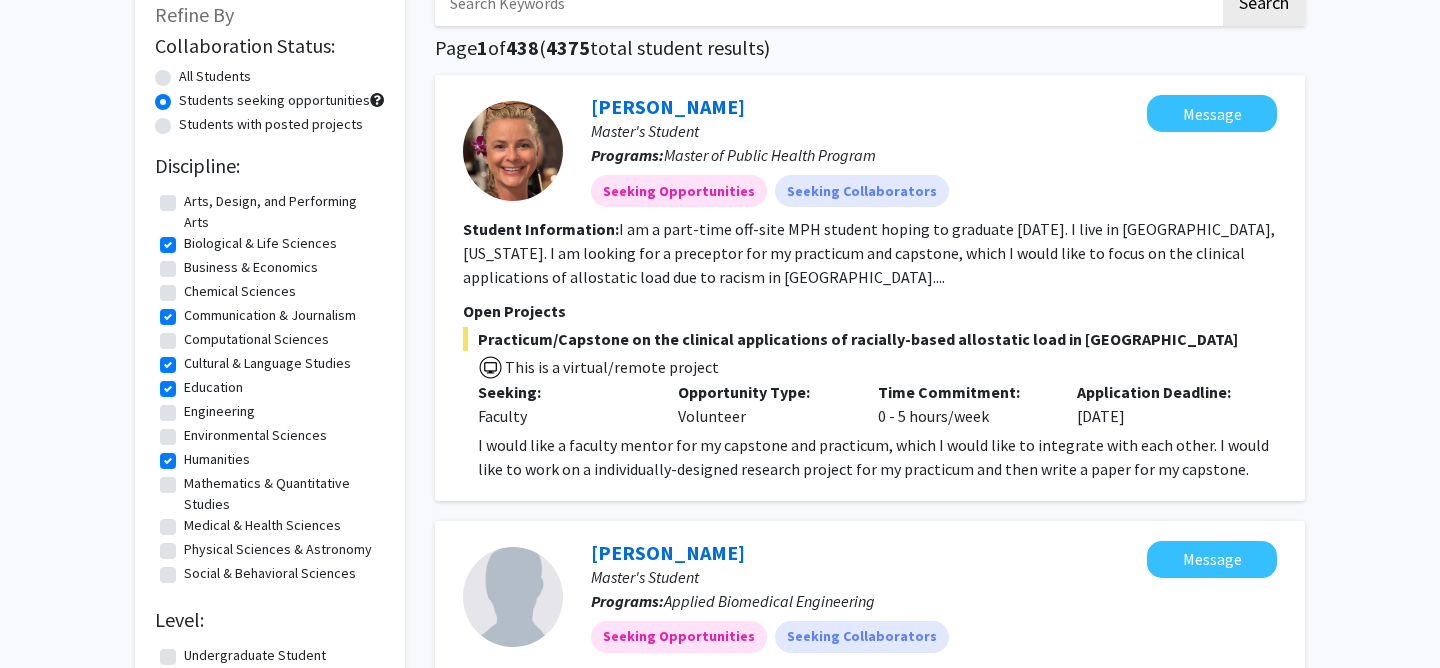click on "Medical & Health Sciences" 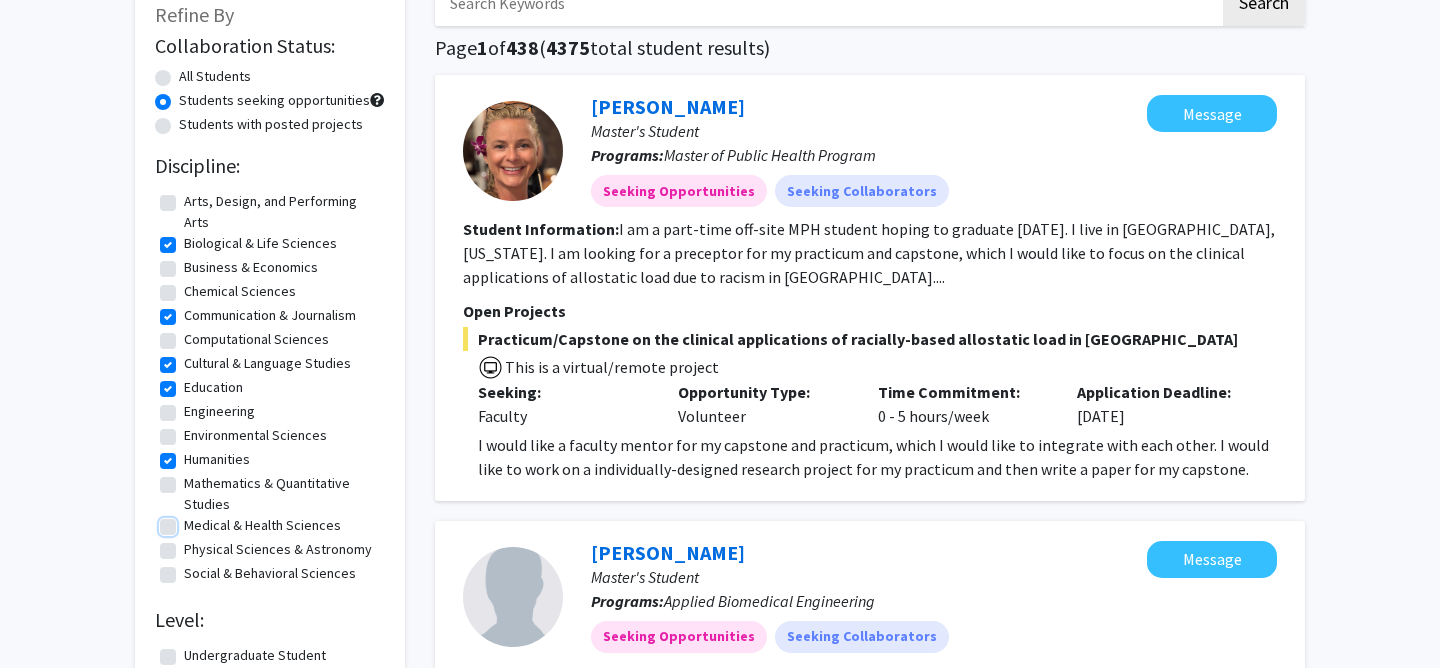 click on "Medical & Health Sciences" at bounding box center [190, 521] 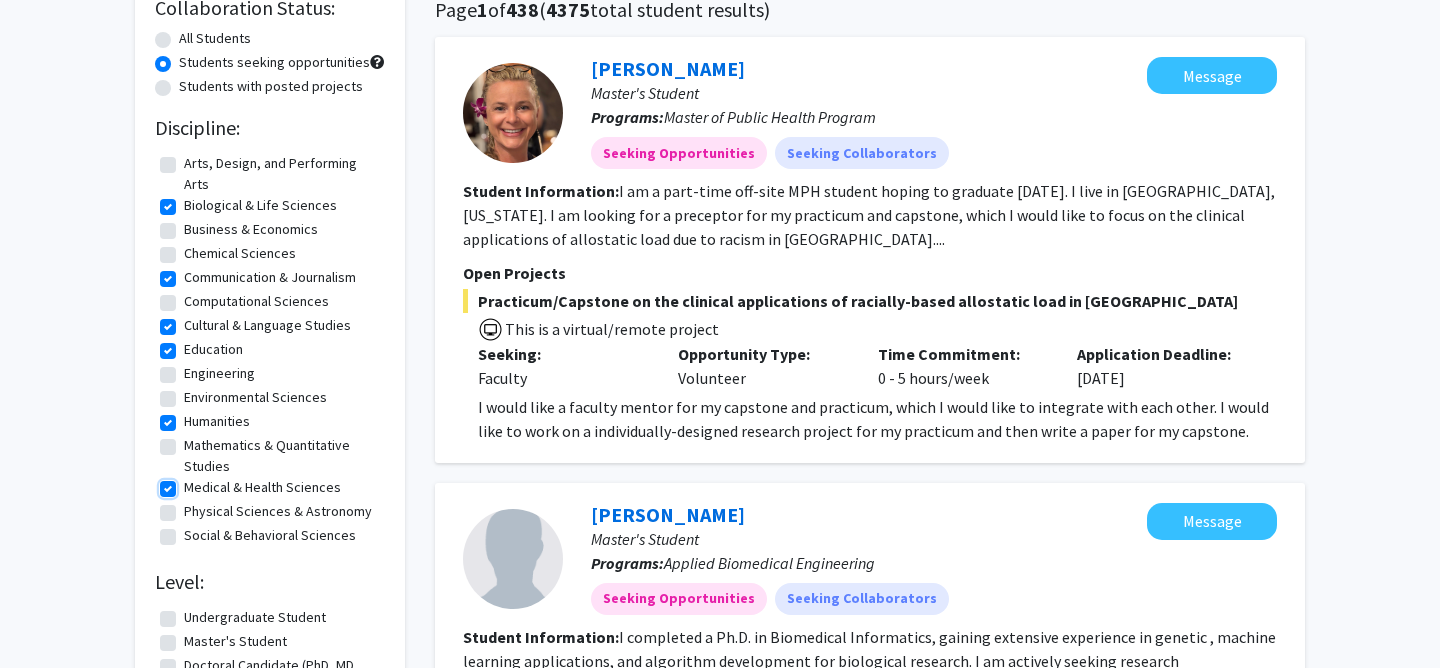 scroll, scrollTop: 180, scrollLeft: 0, axis: vertical 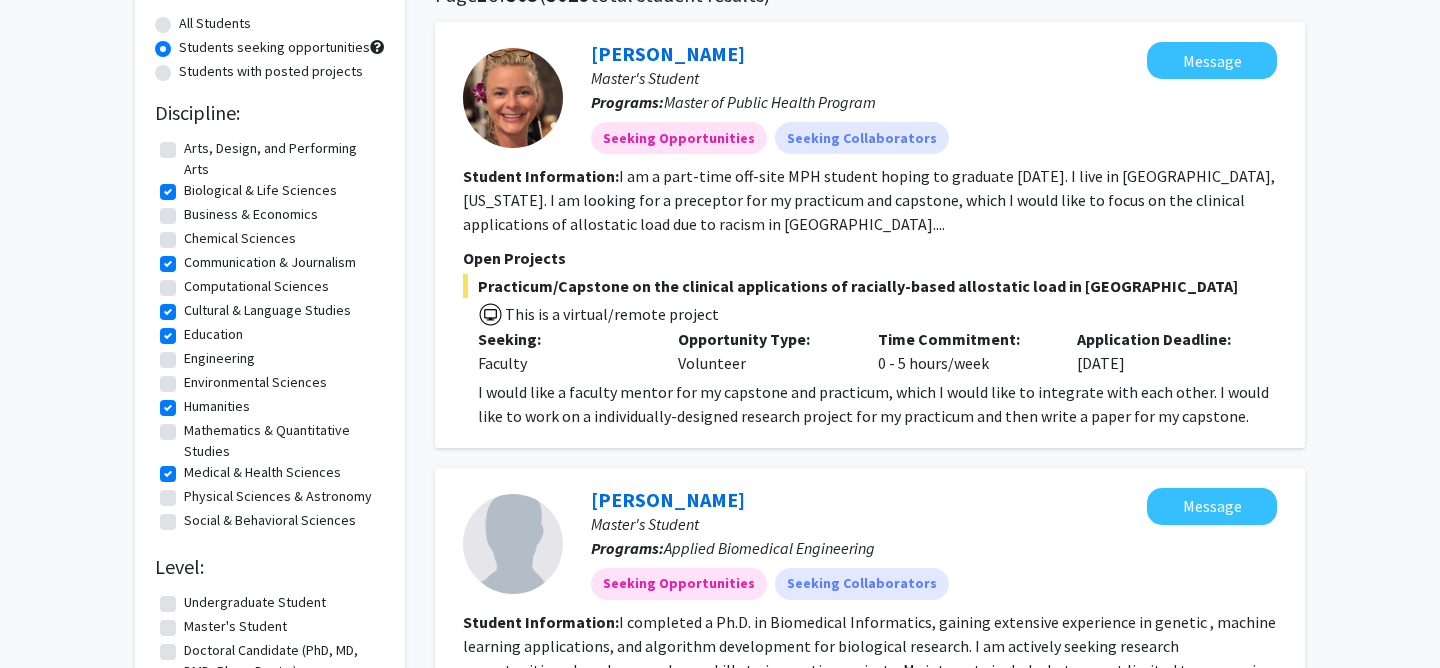 click on "Social & Behavioral Sciences" 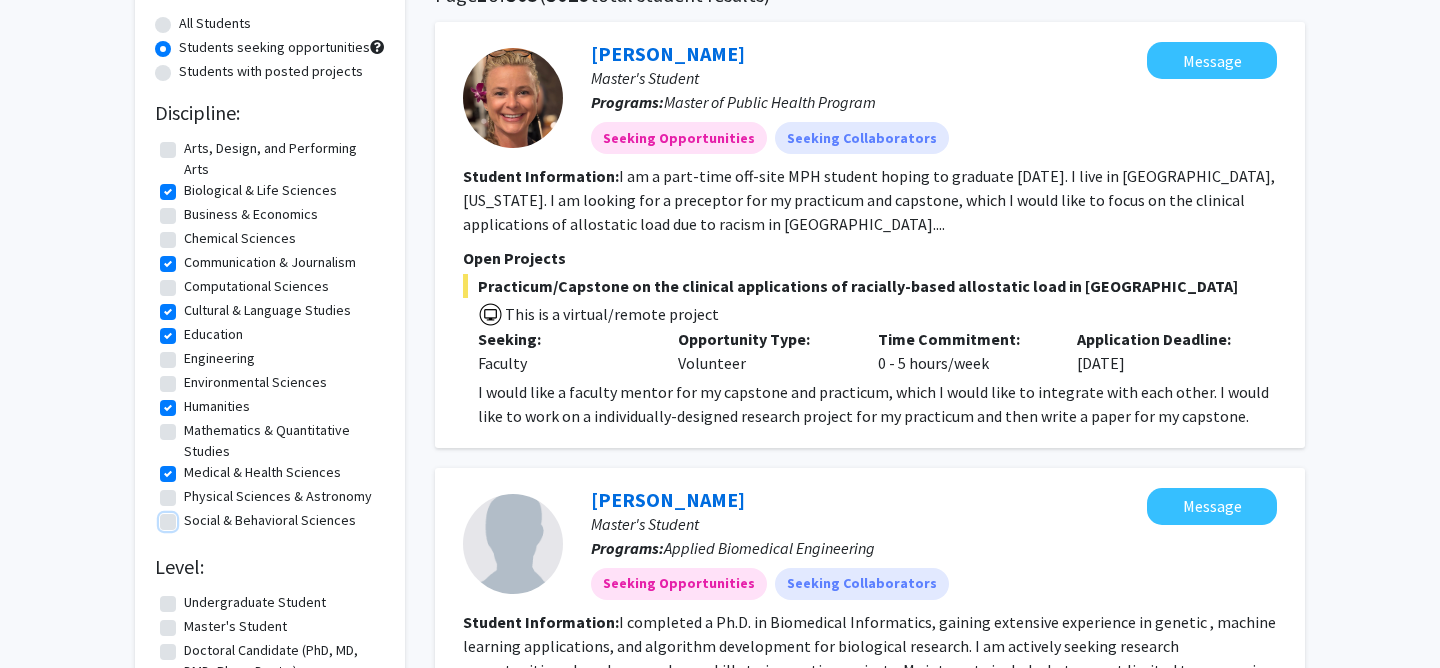 click on "Social & Behavioral Sciences" at bounding box center (190, 516) 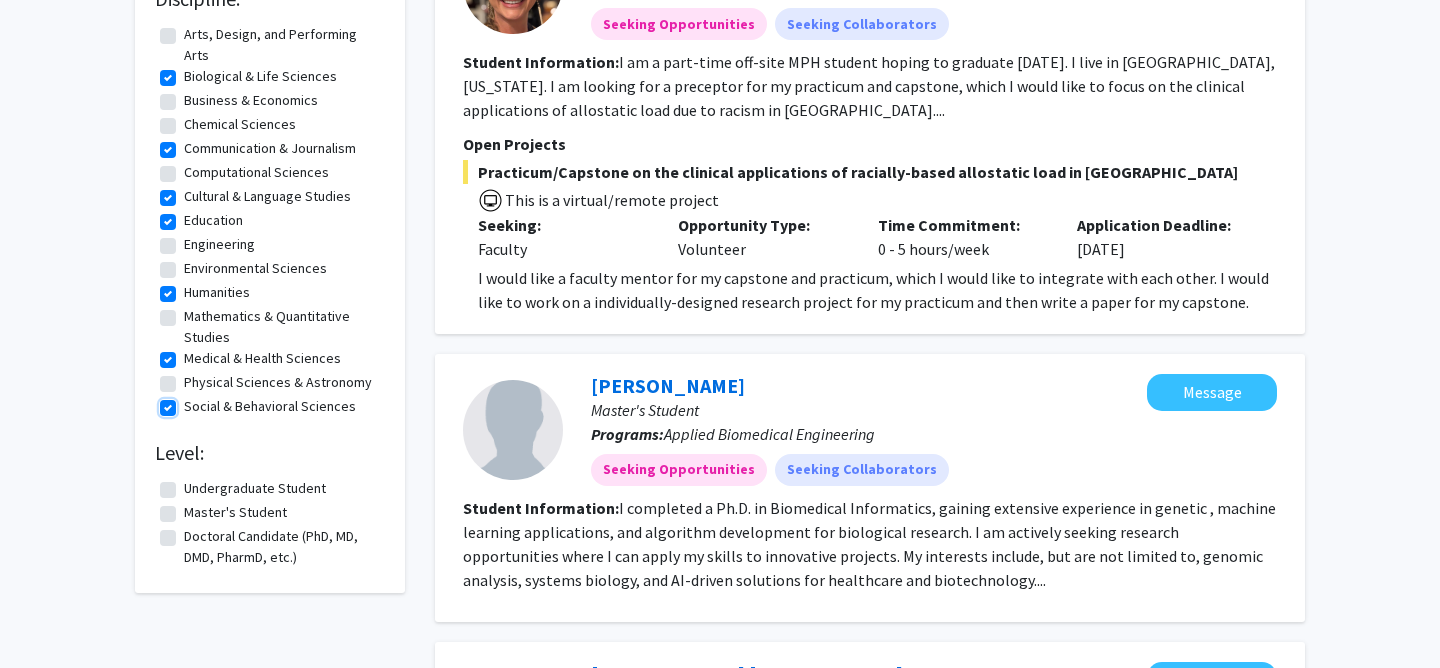 scroll, scrollTop: 295, scrollLeft: 0, axis: vertical 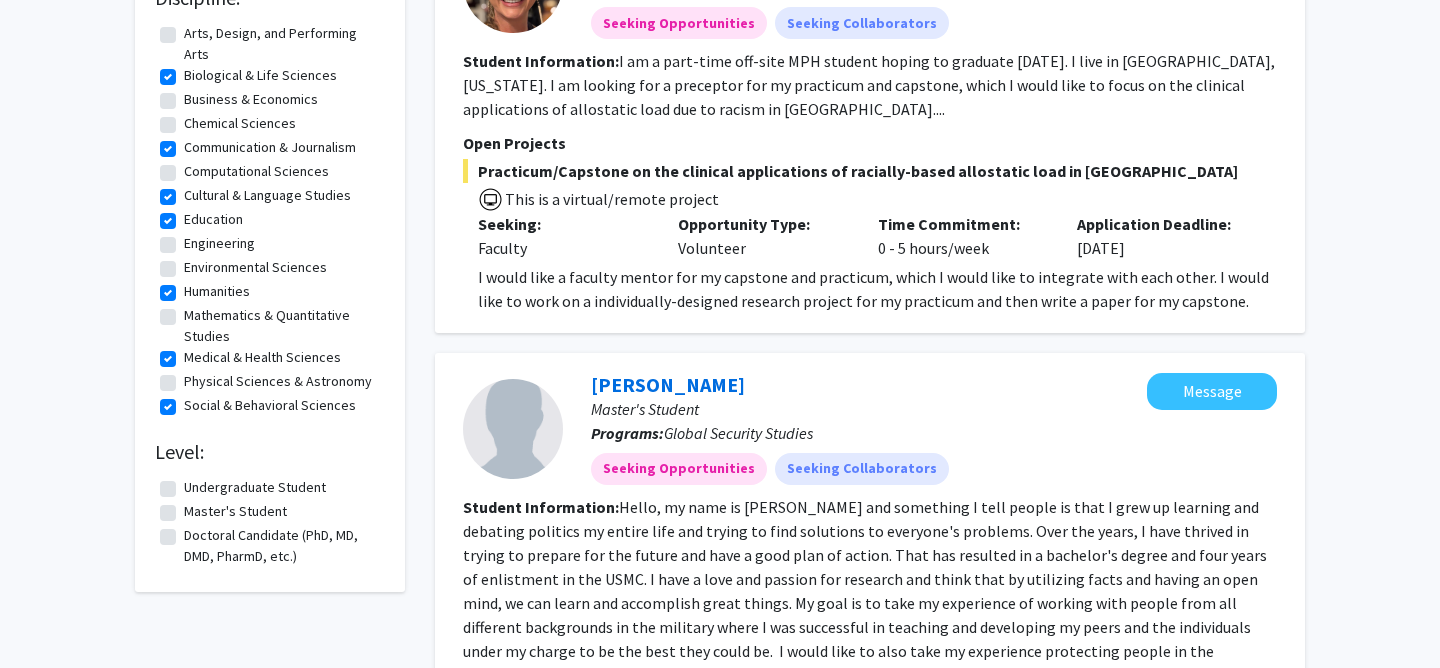 click on "Master's Student" 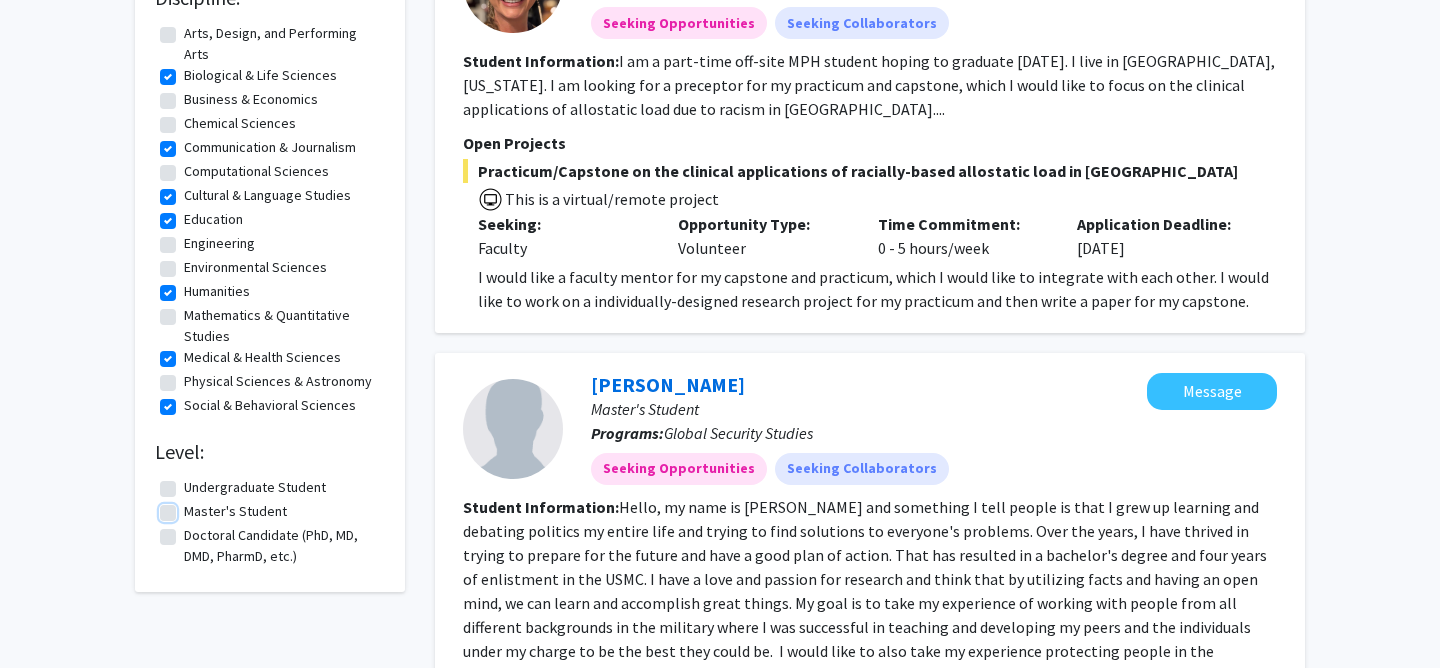 click on "Master's Student" at bounding box center (190, 507) 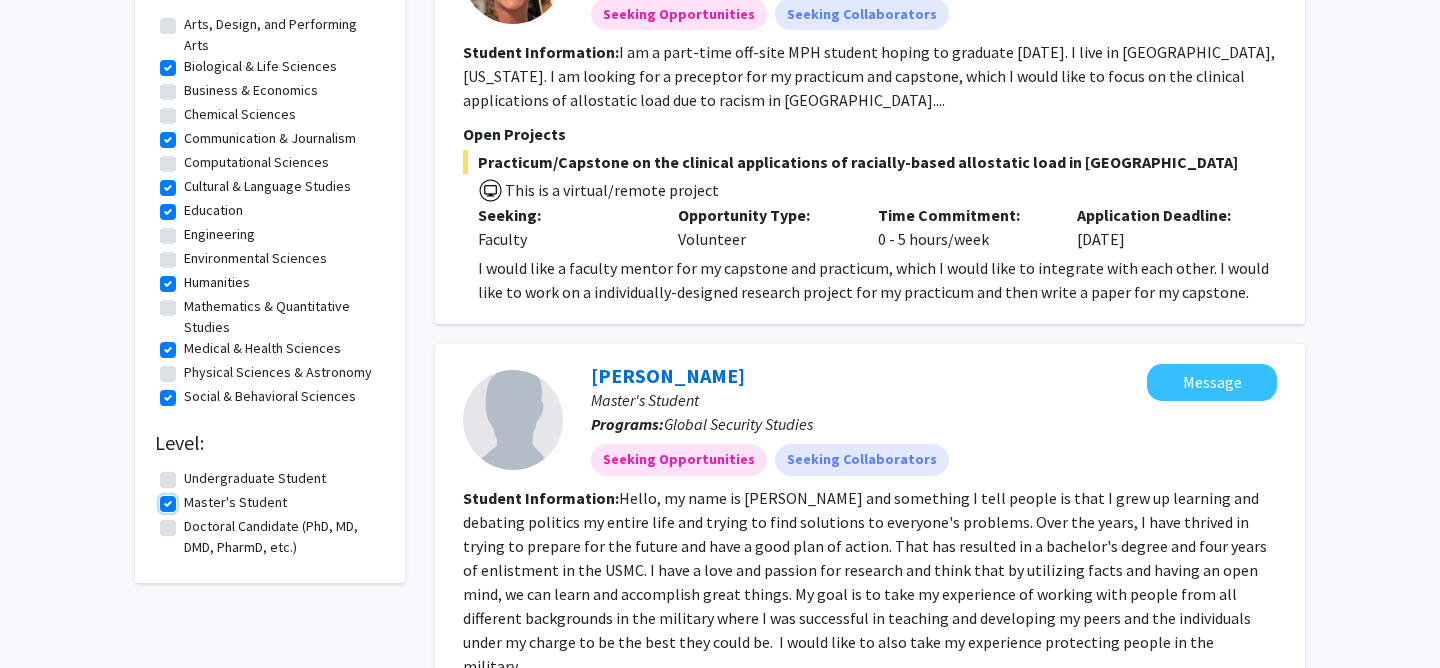 scroll, scrollTop: 0, scrollLeft: 0, axis: both 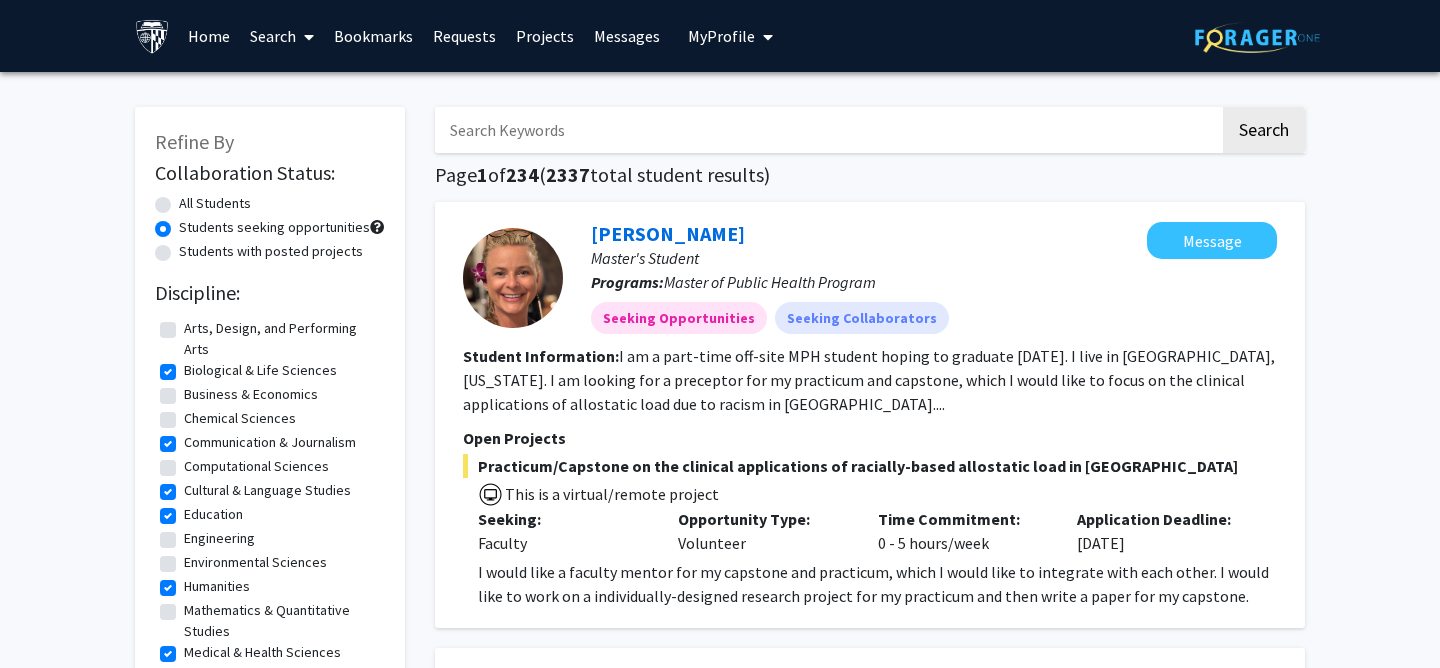 click at bounding box center (827, 130) 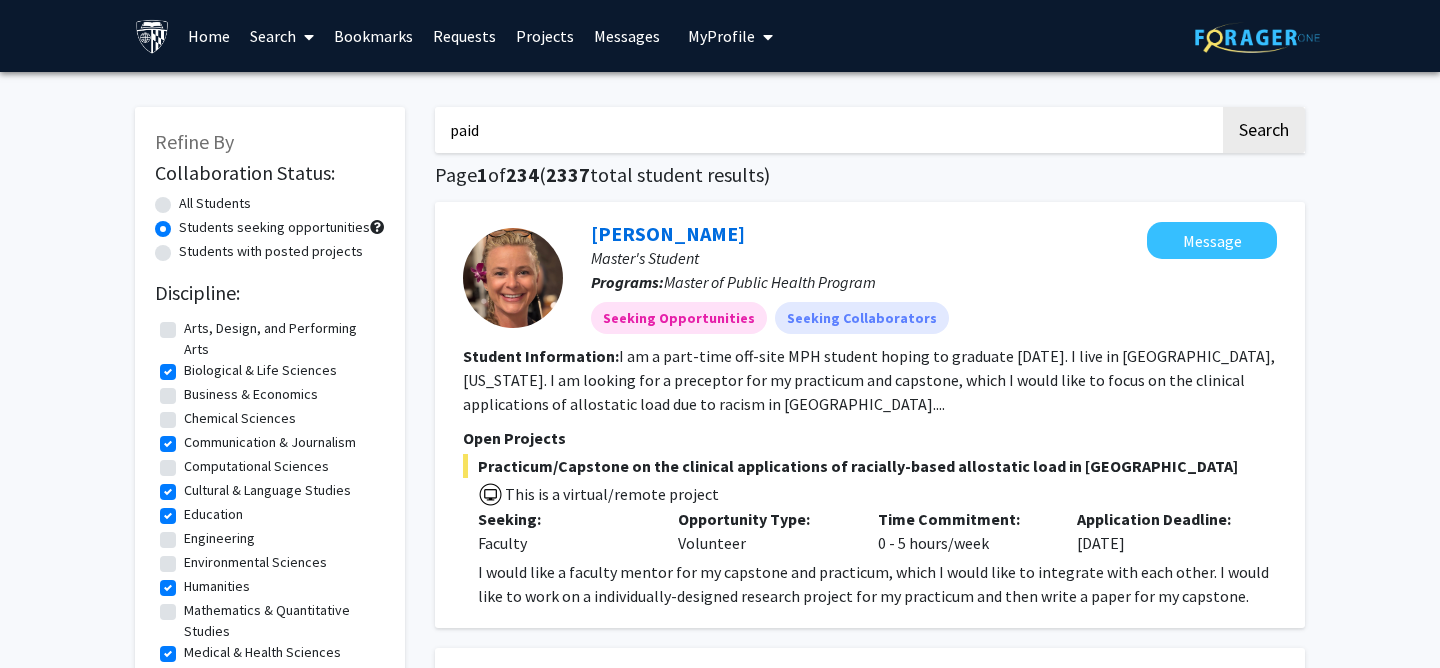 type on "paid" 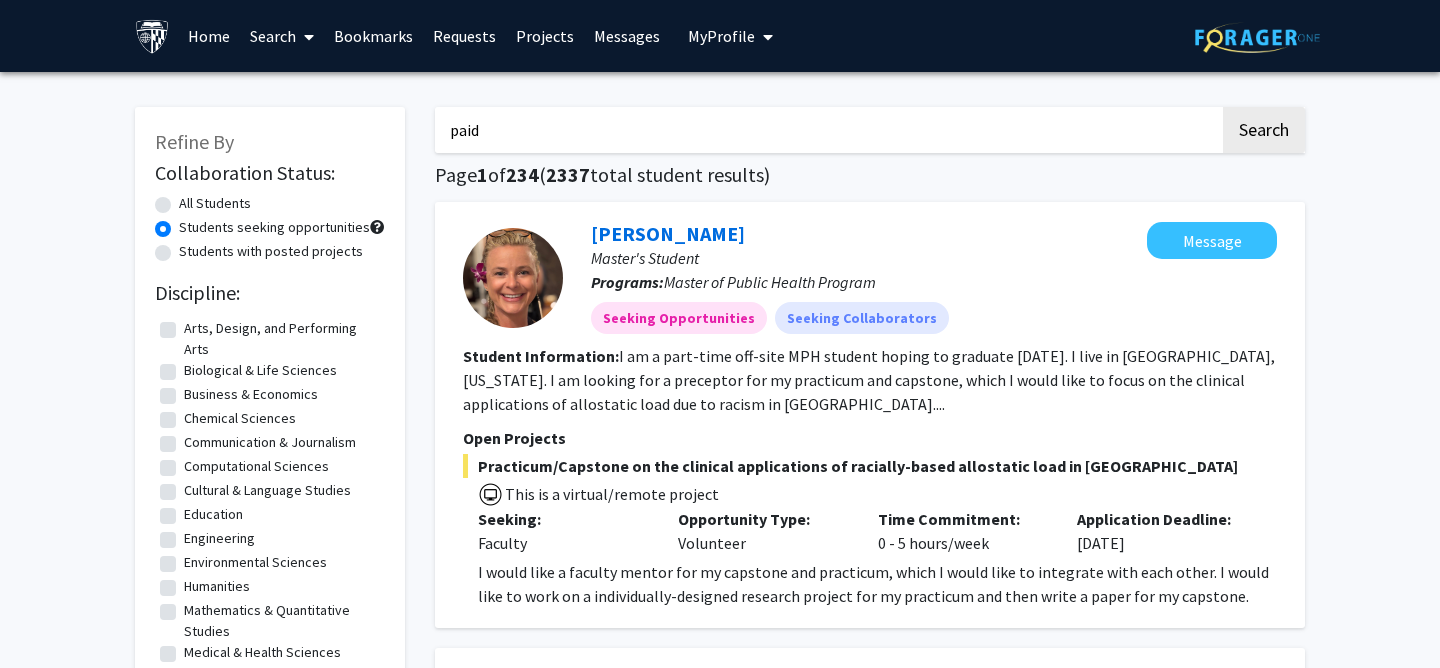 radio on "true" 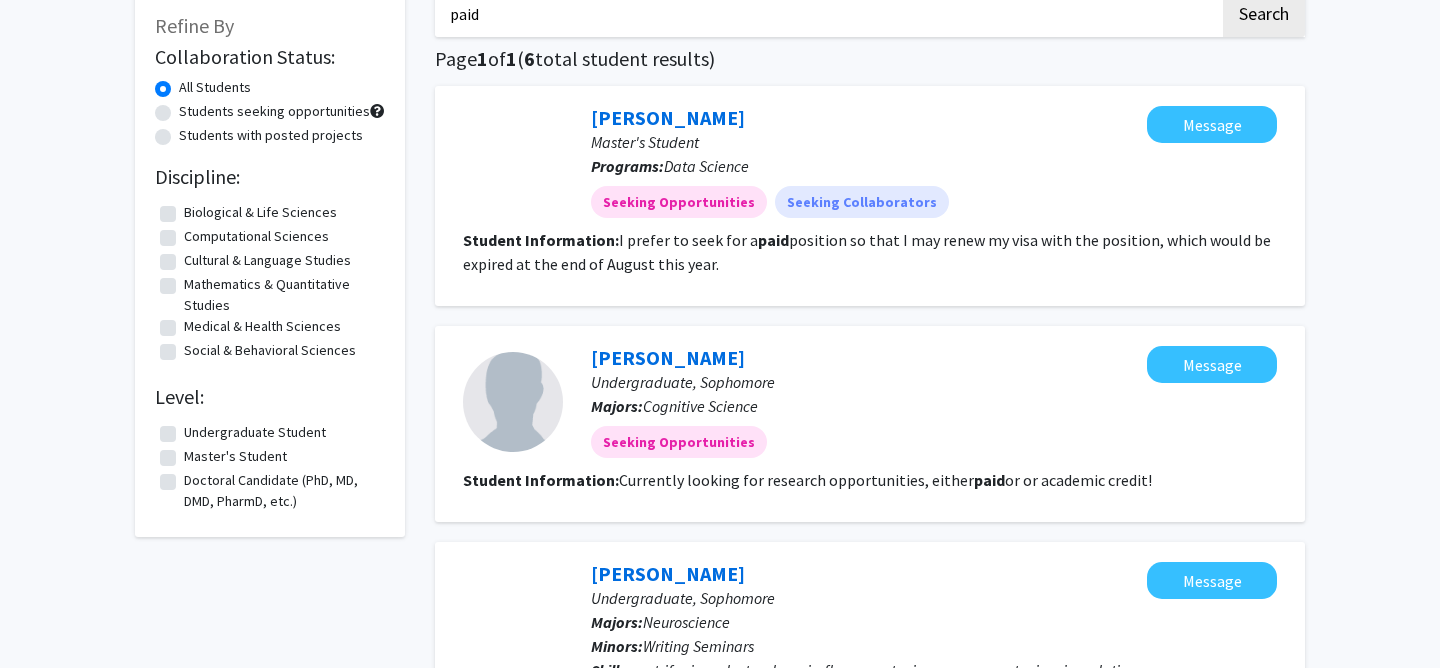 scroll, scrollTop: 0, scrollLeft: 0, axis: both 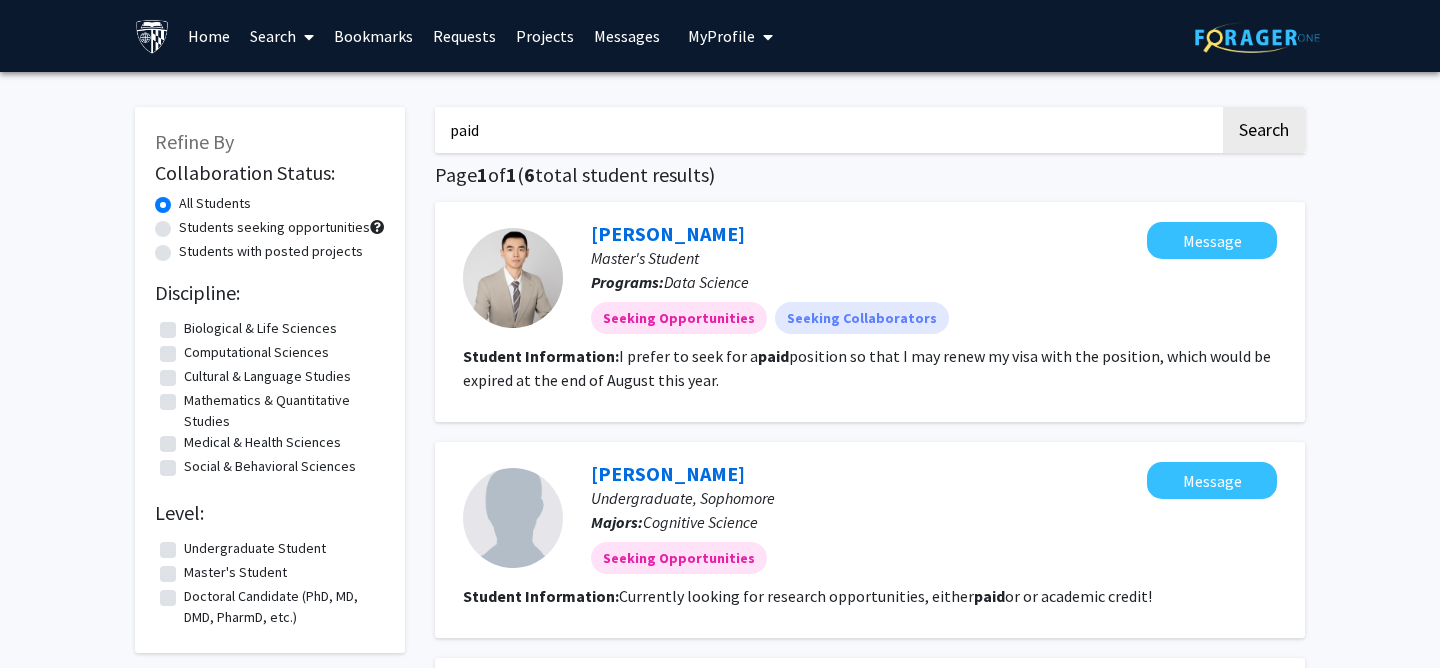 click on "Students seeking opportunities" 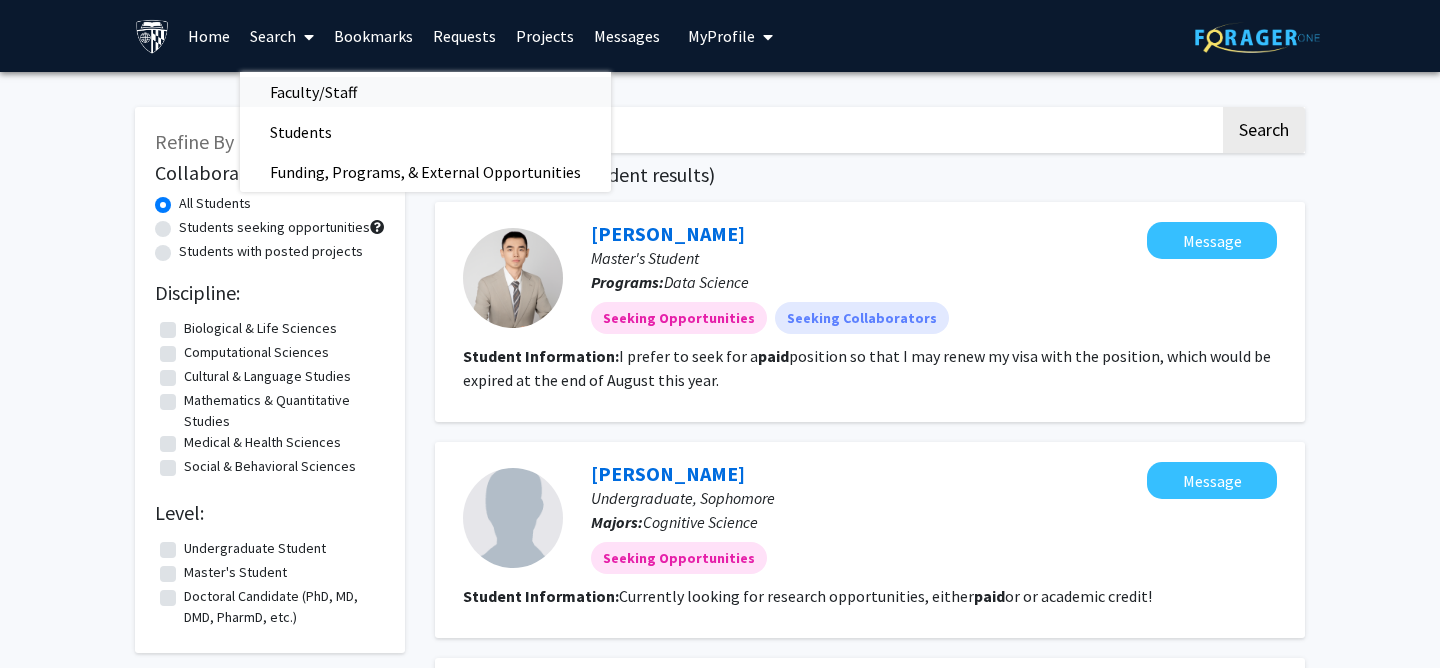 click on "Faculty/Staff" at bounding box center [313, 92] 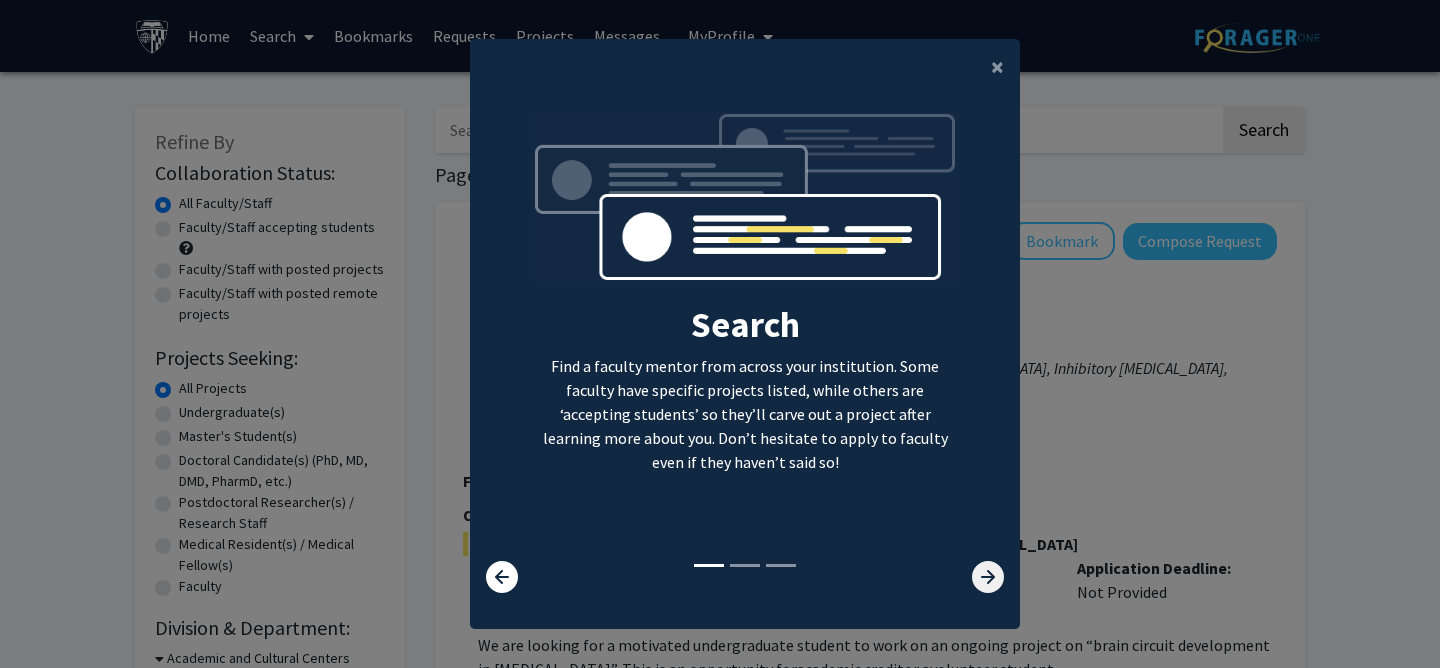 click 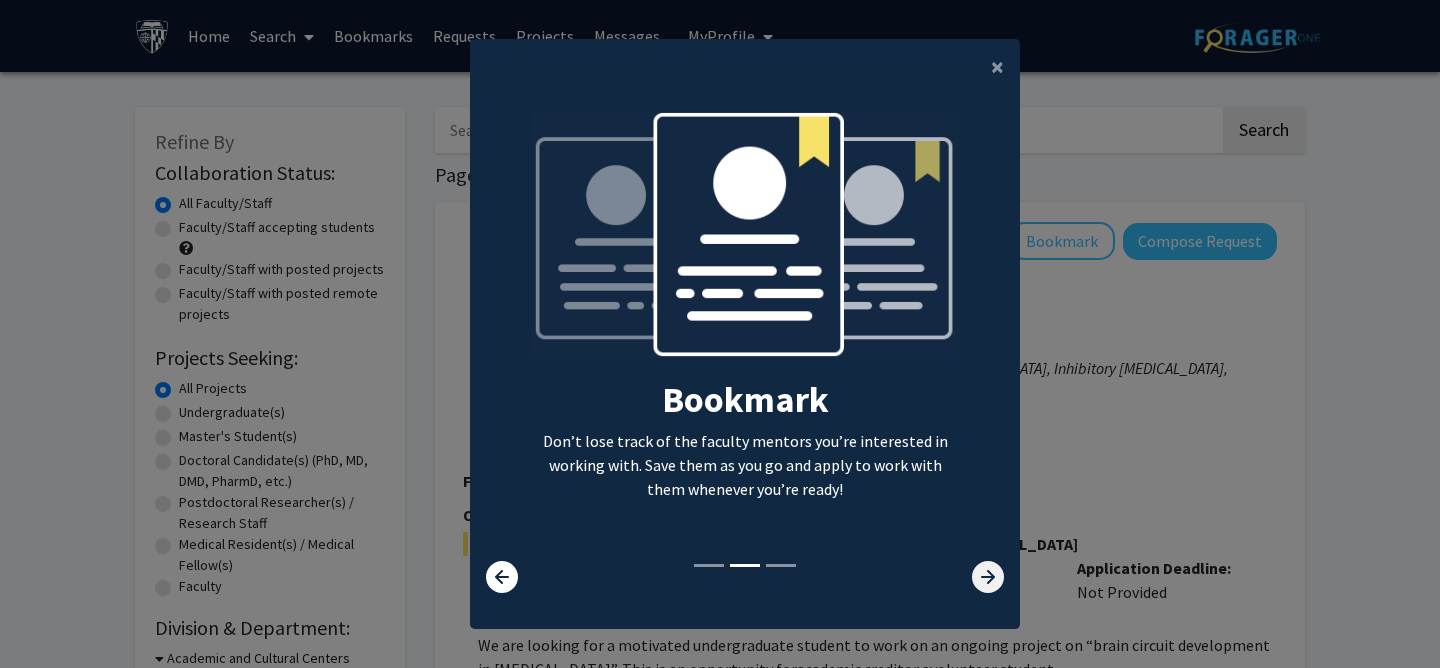 click 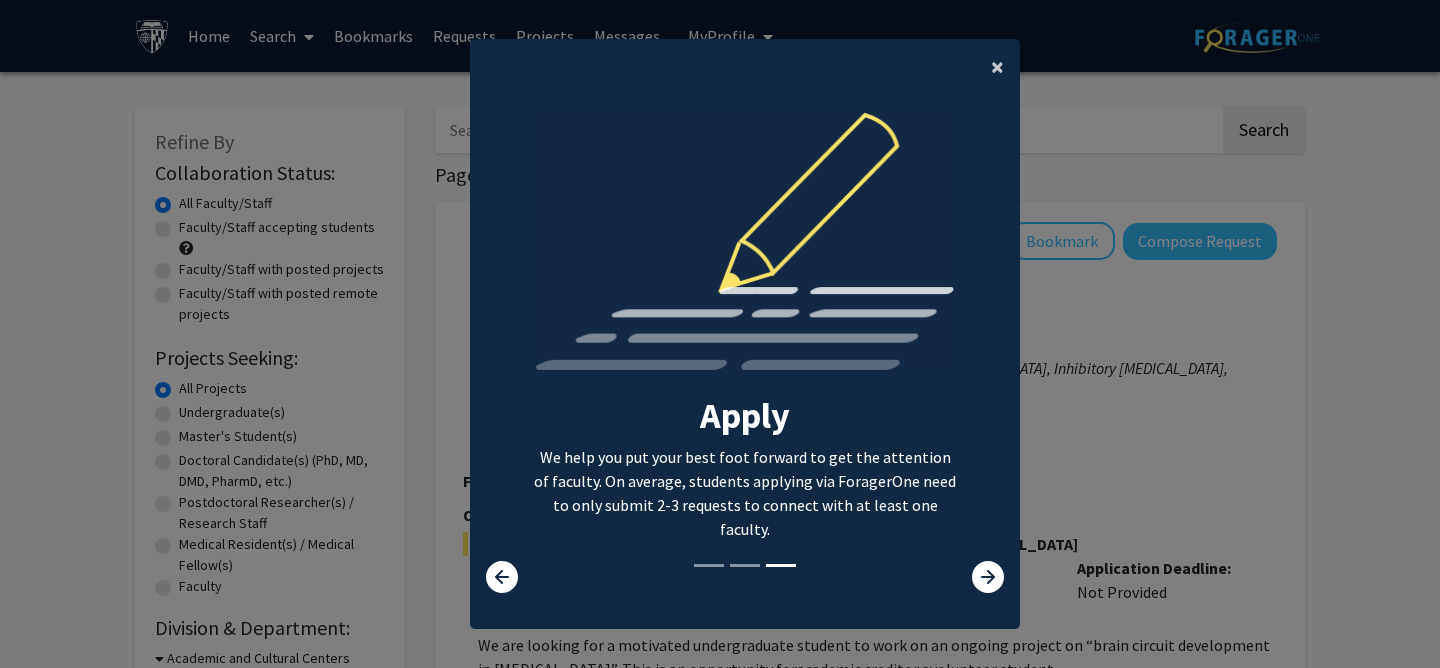 click on "×" 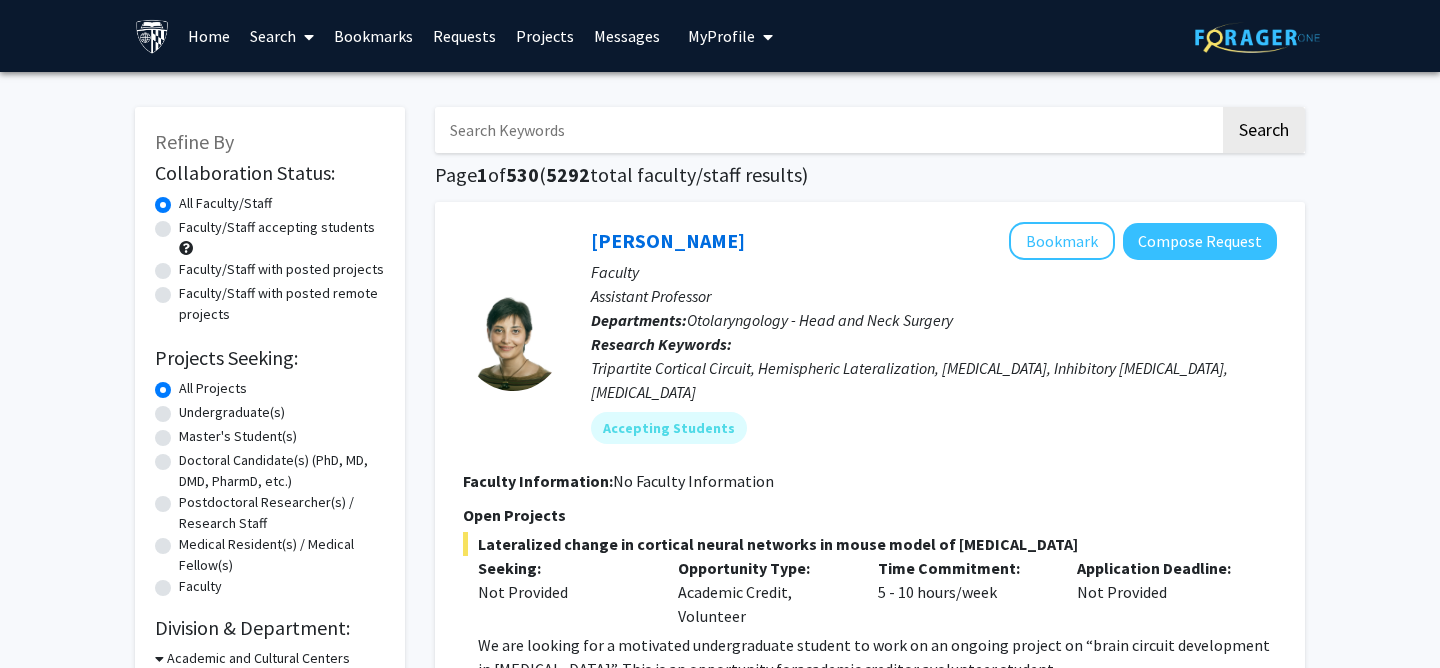 click on "Faculty/Staff with posted projects" 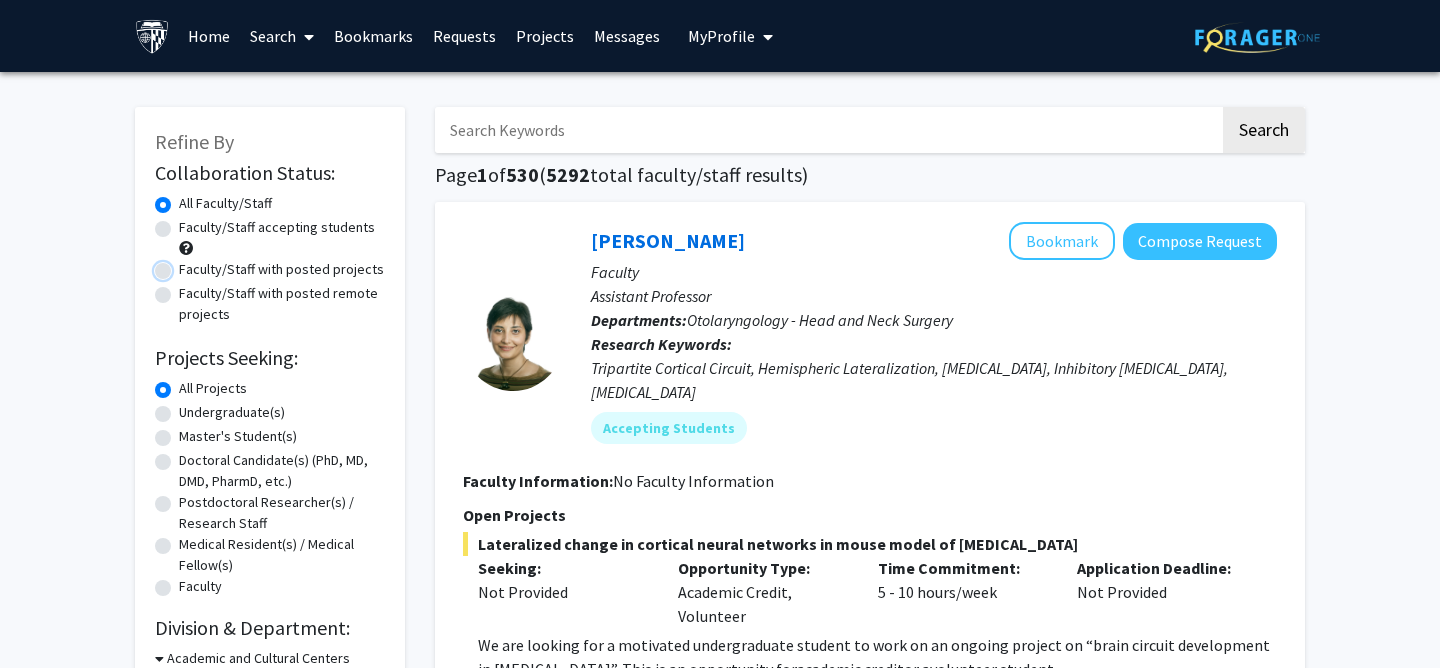 click on "Faculty/Staff with posted projects" at bounding box center [185, 265] 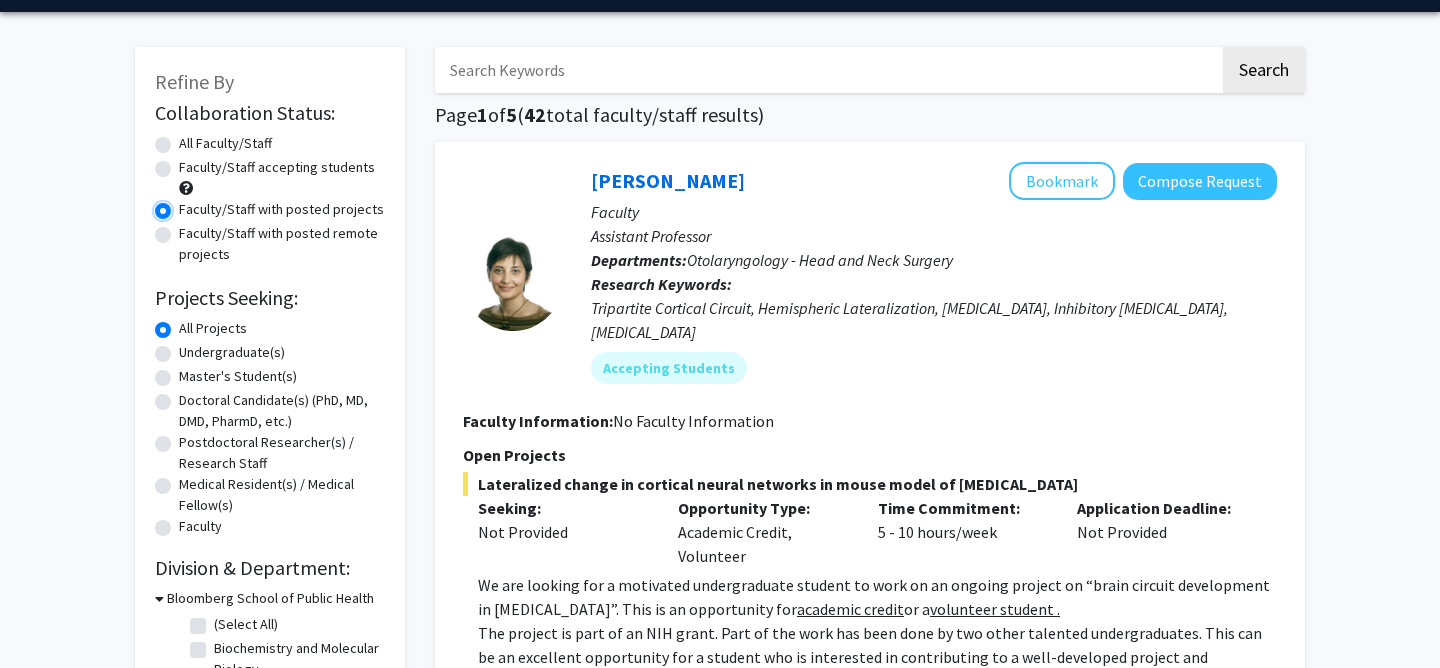 scroll, scrollTop: 64, scrollLeft: 0, axis: vertical 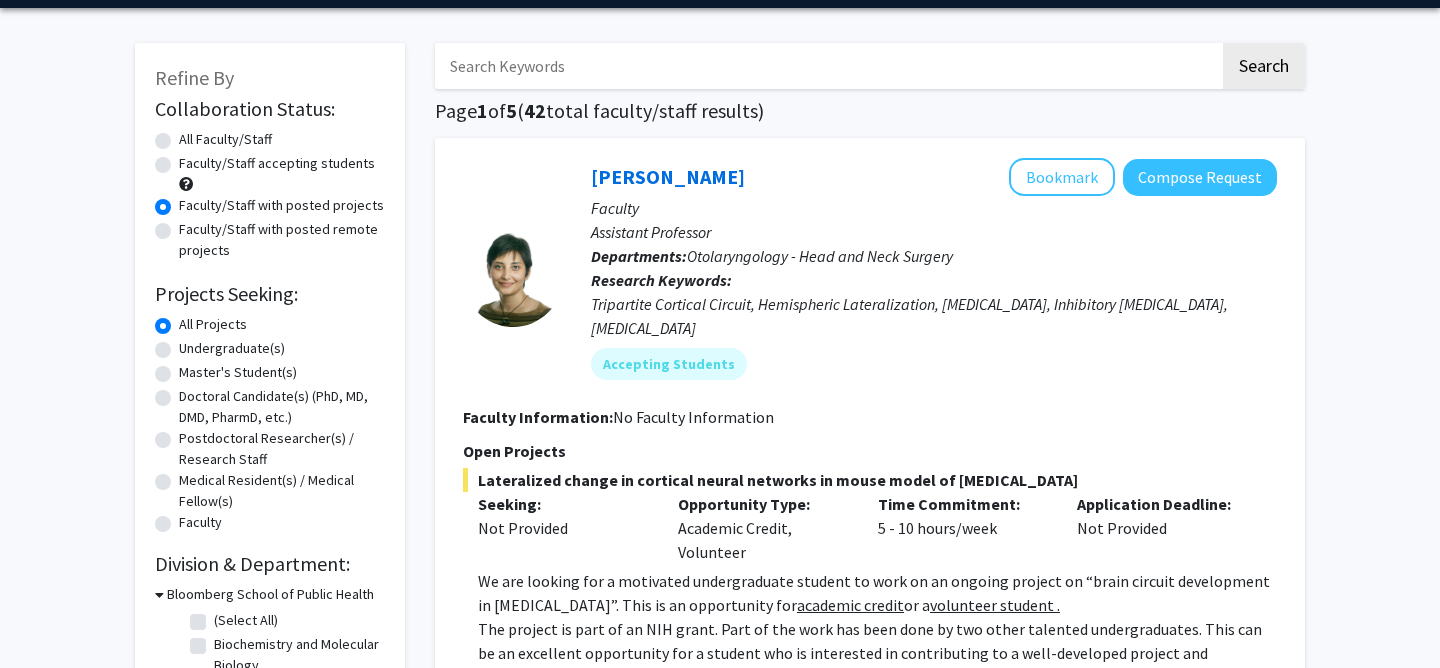 click on "Master's Student(s)" 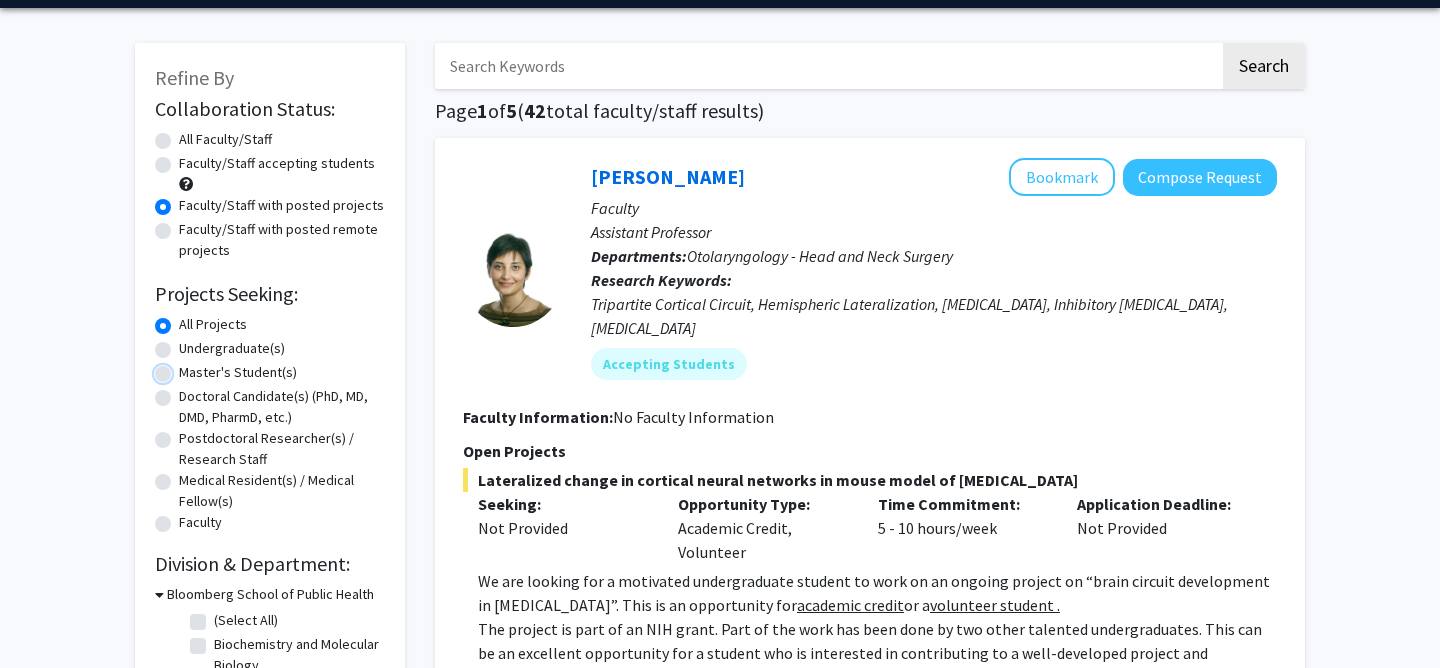 click on "Master's Student(s)" at bounding box center [185, 368] 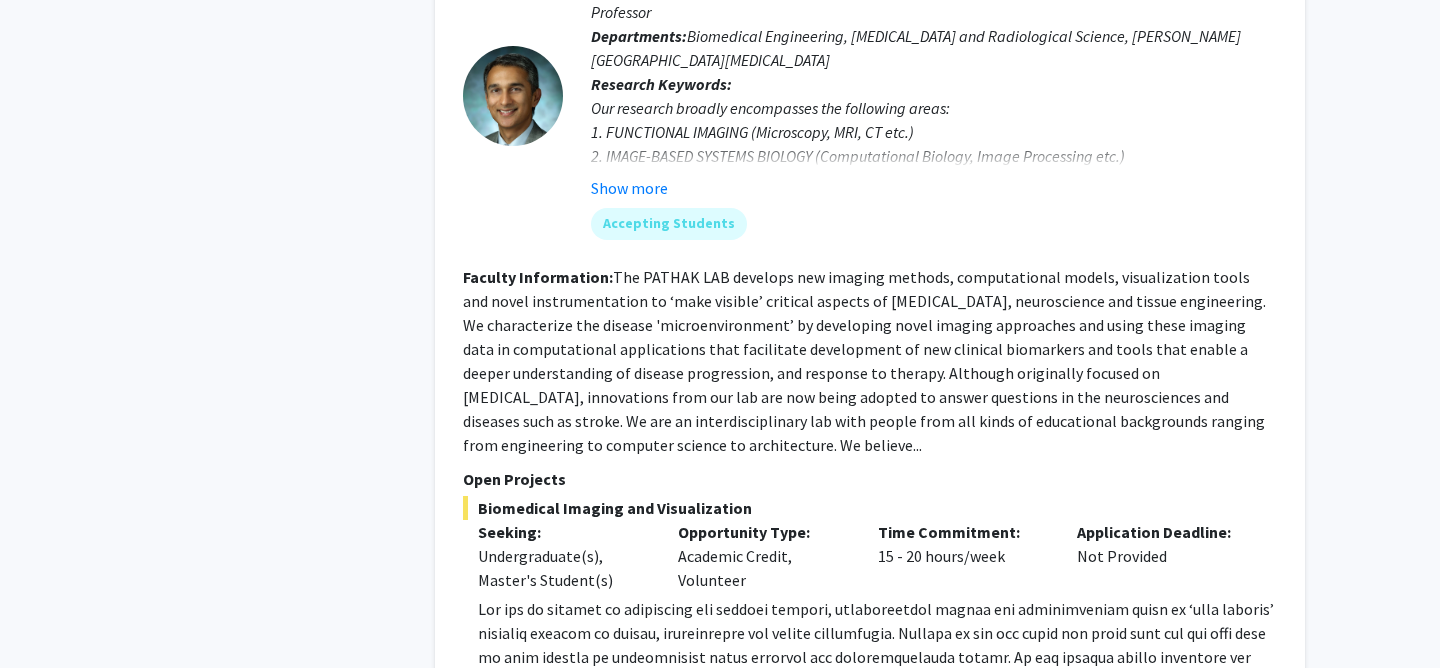 scroll, scrollTop: 8412, scrollLeft: 0, axis: vertical 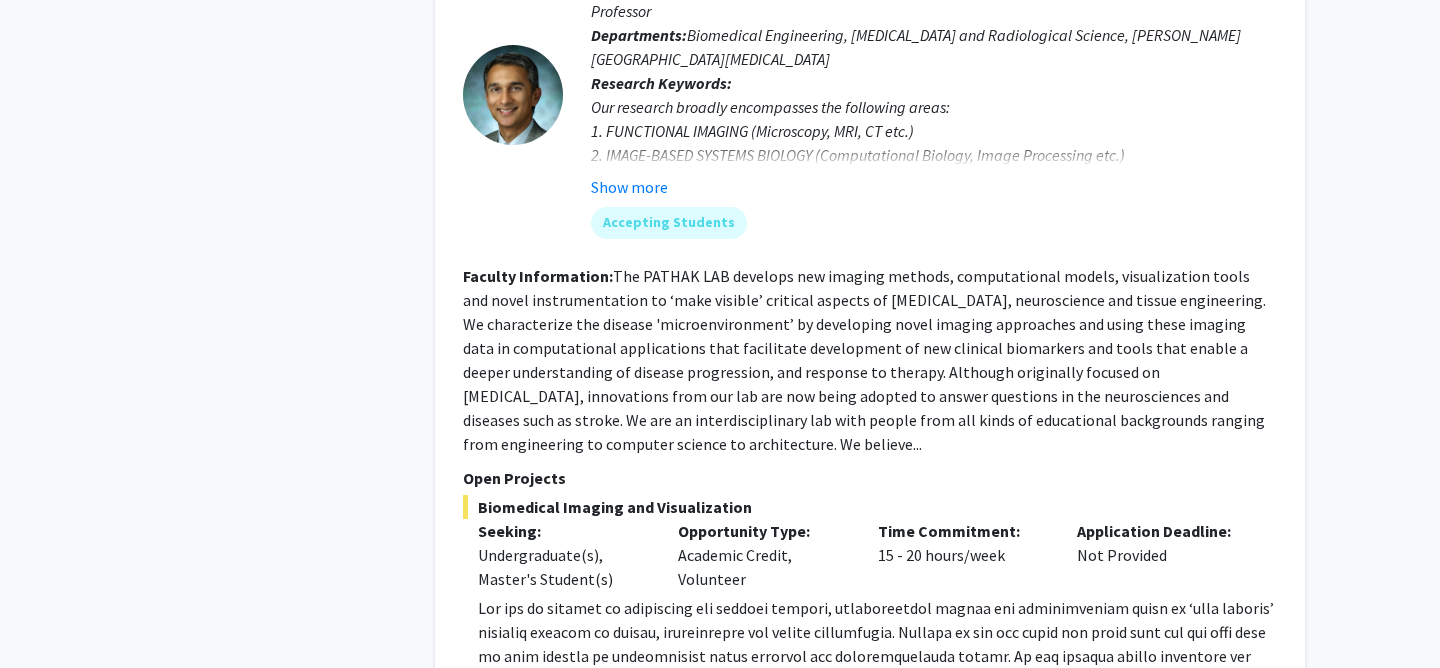 drag, startPoint x: 744, startPoint y: 381, endPoint x: 673, endPoint y: 361, distance: 73.76314 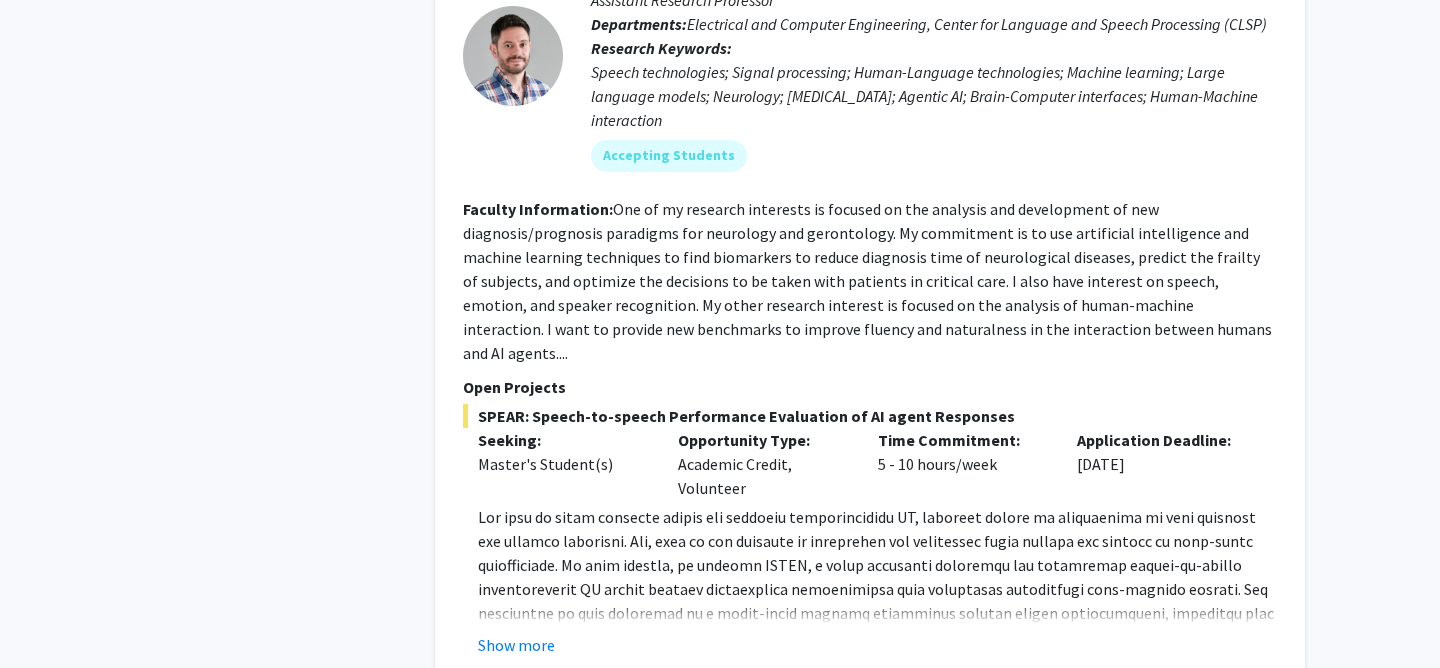 scroll, scrollTop: 5052, scrollLeft: 0, axis: vertical 